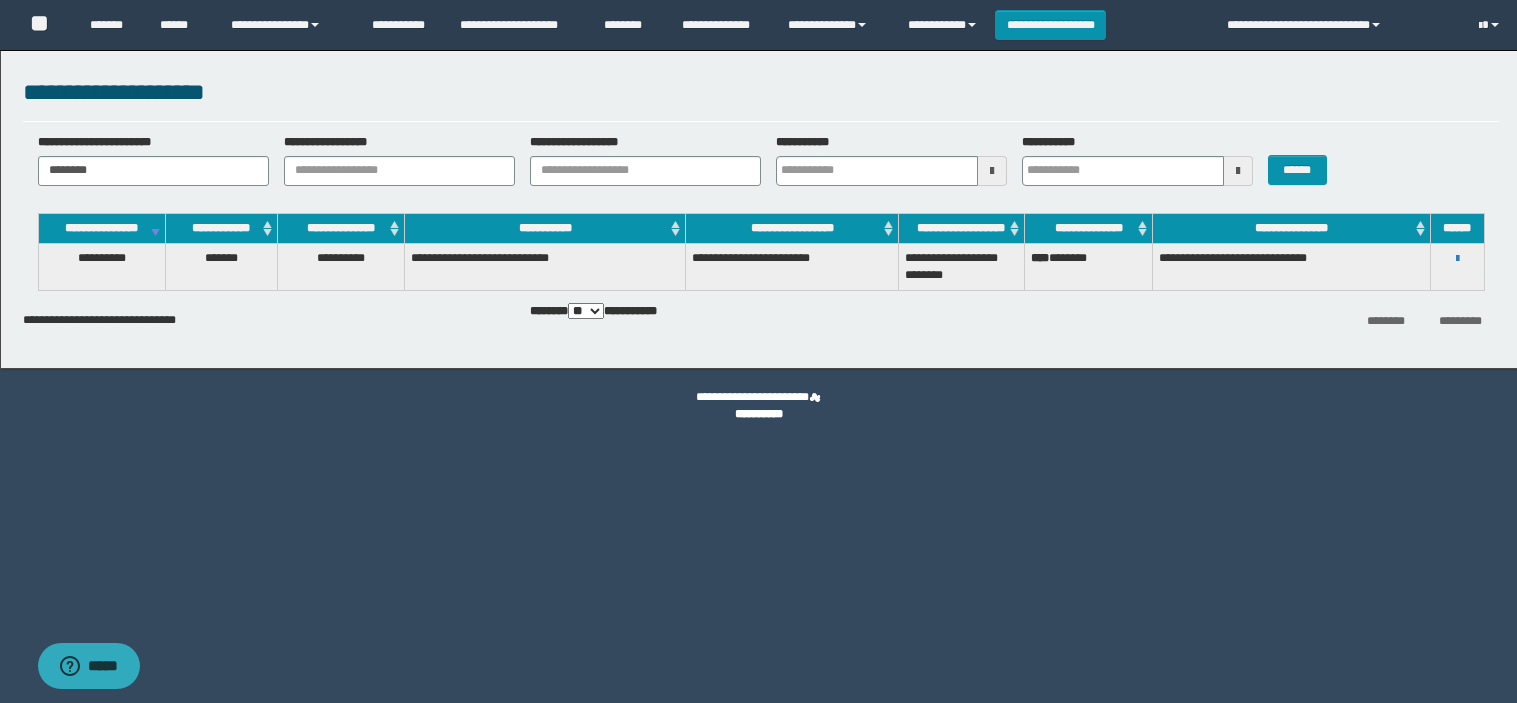 scroll, scrollTop: 0, scrollLeft: 0, axis: both 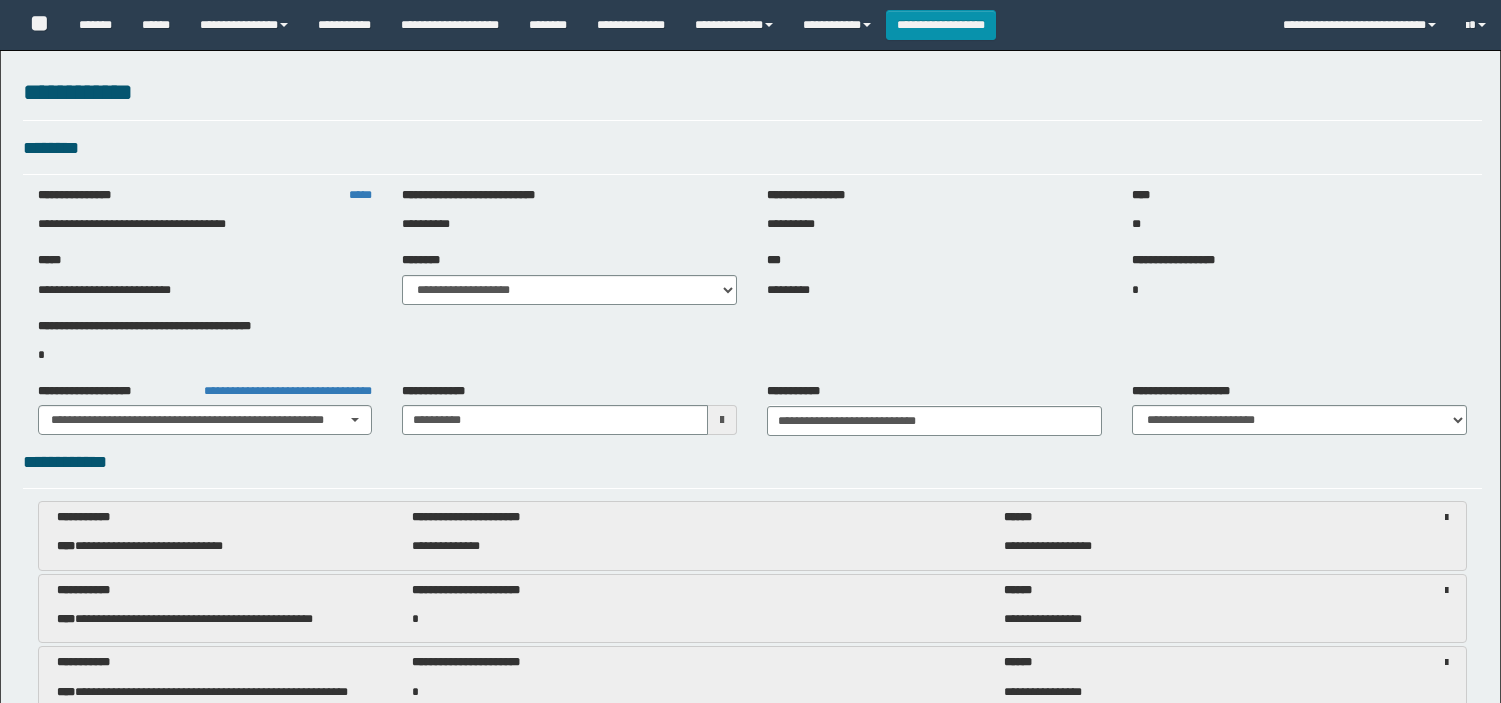 select on "***" 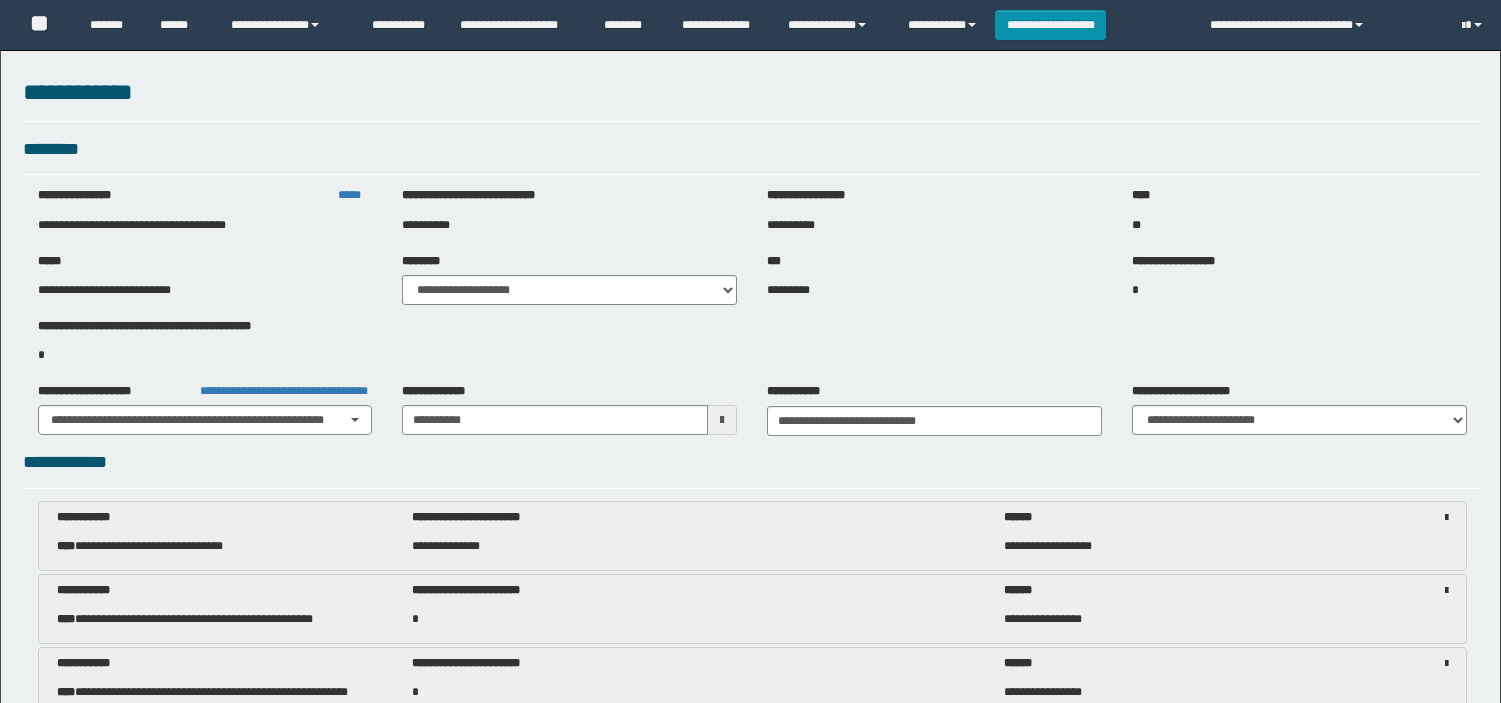 scroll, scrollTop: 6000, scrollLeft: 0, axis: vertical 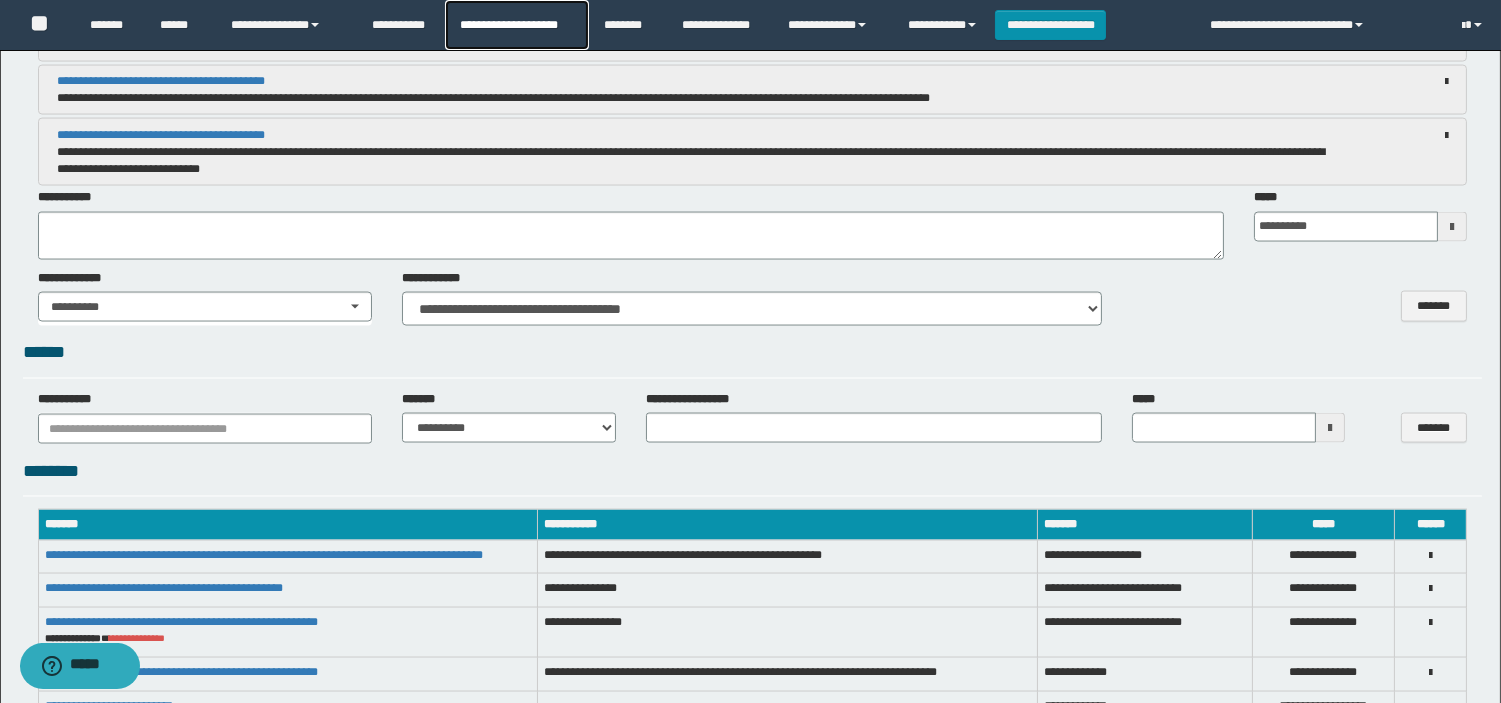 click on "**********" at bounding box center (516, 25) 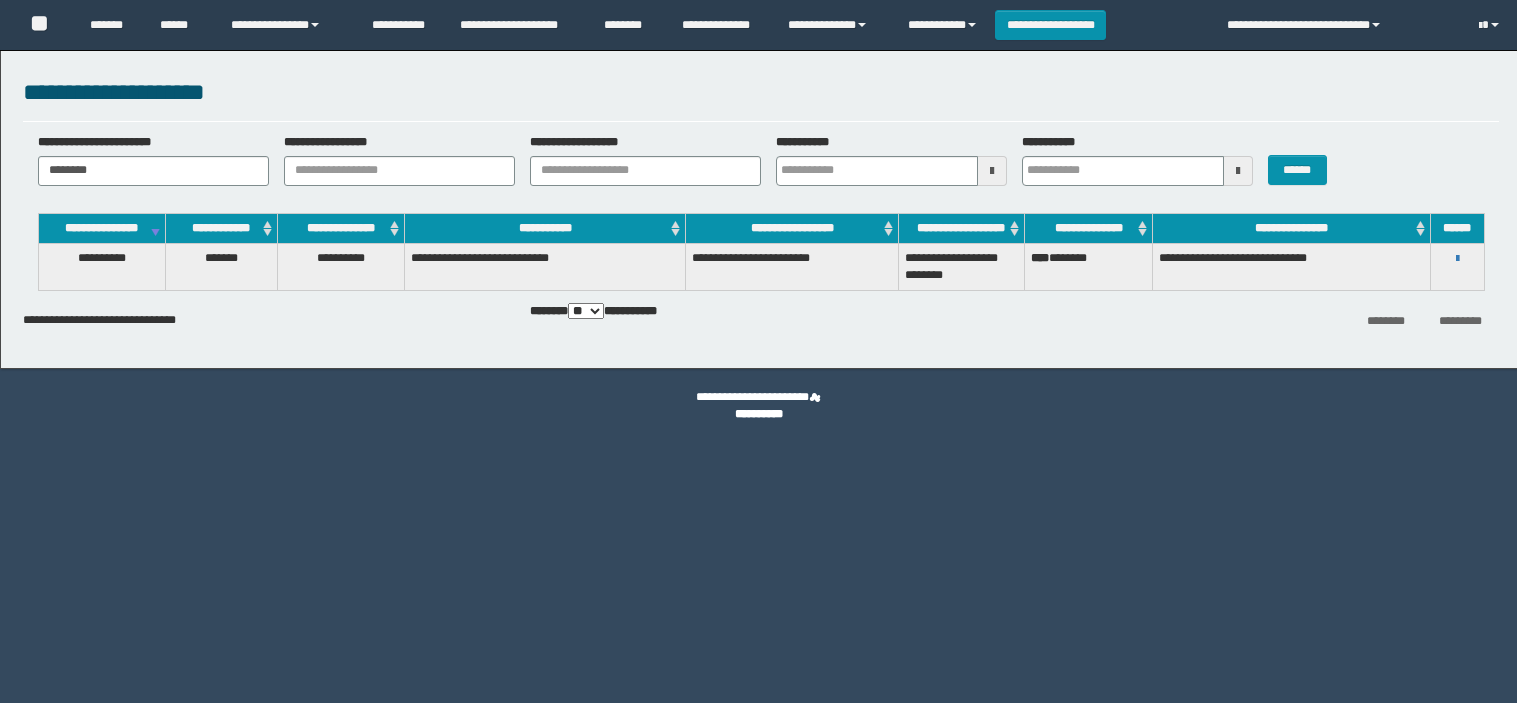 scroll, scrollTop: 0, scrollLeft: 0, axis: both 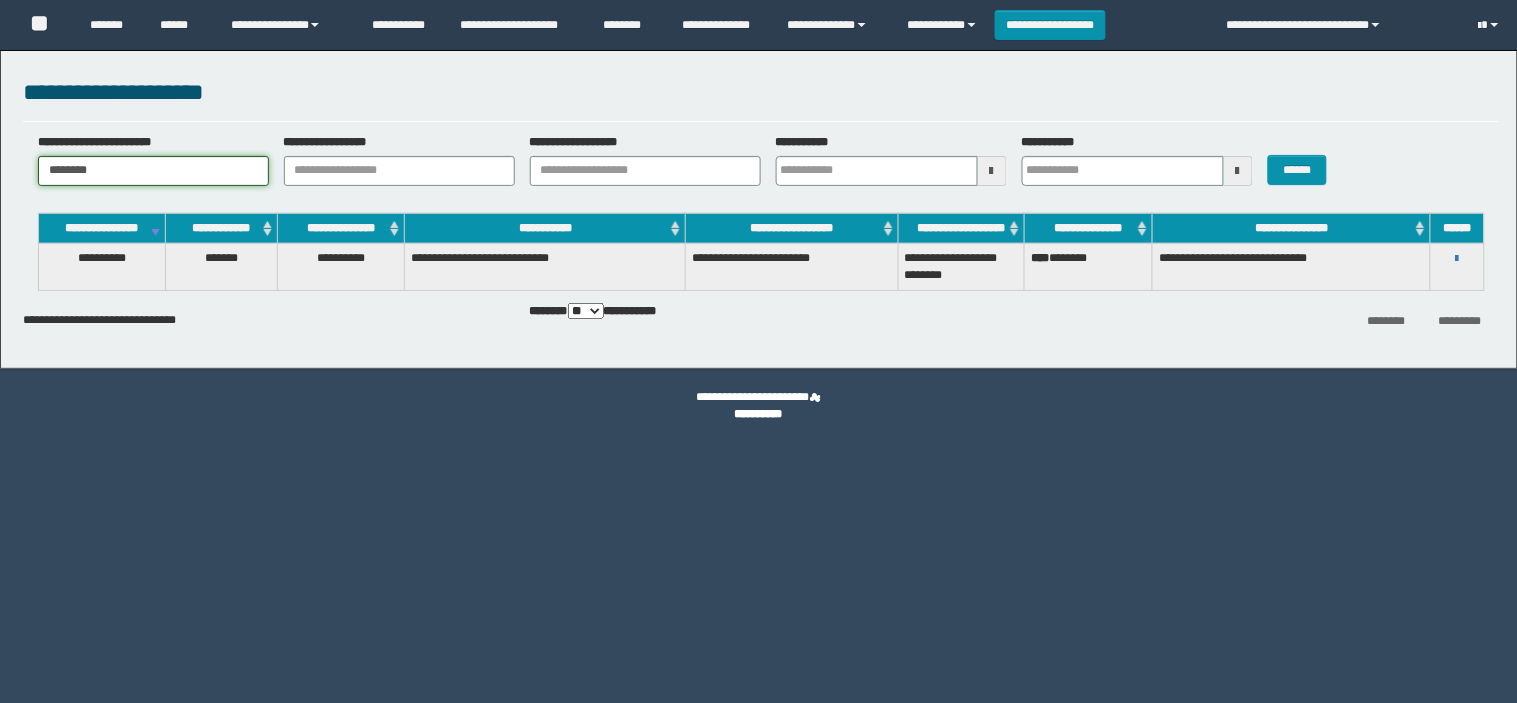 drag, startPoint x: 138, startPoint y: 170, endPoint x: 0, endPoint y: 170, distance: 138 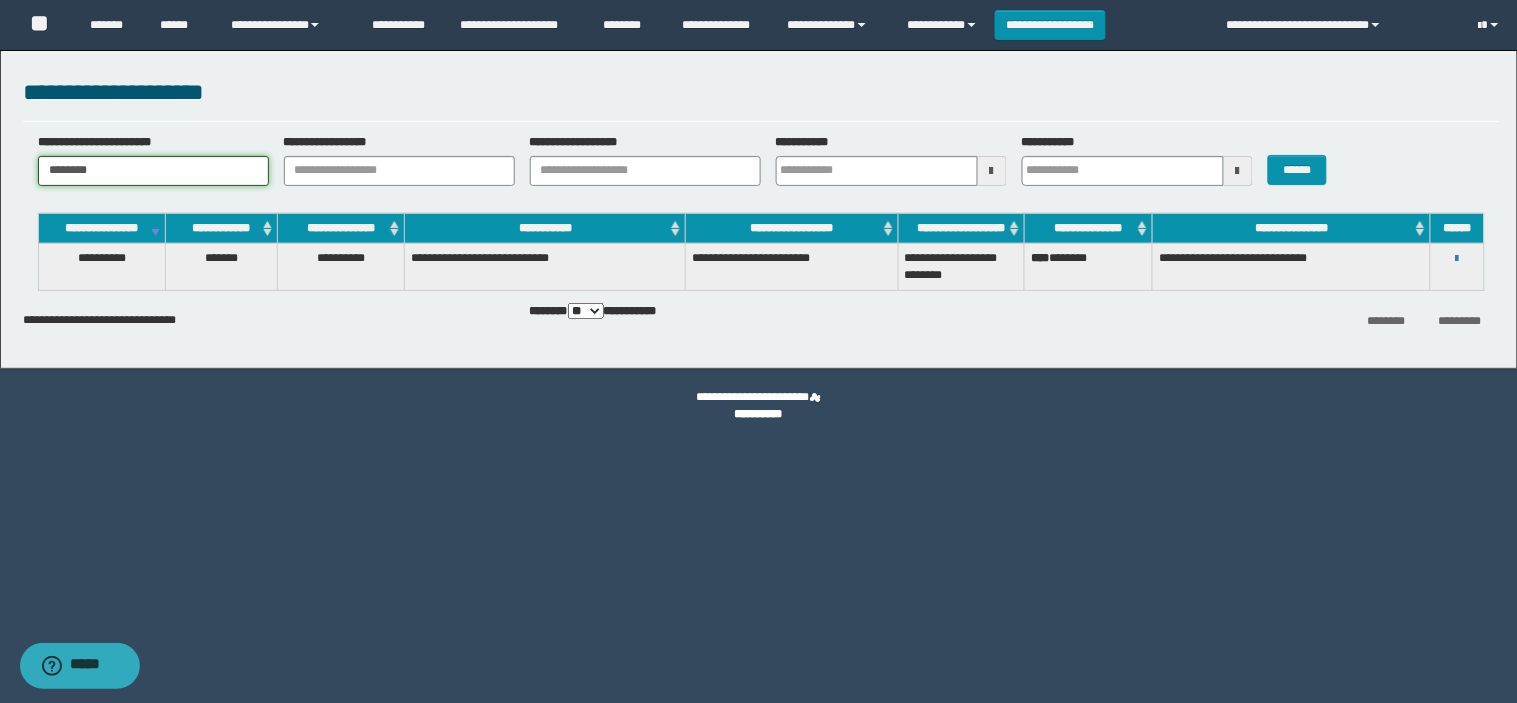 paste on "**" 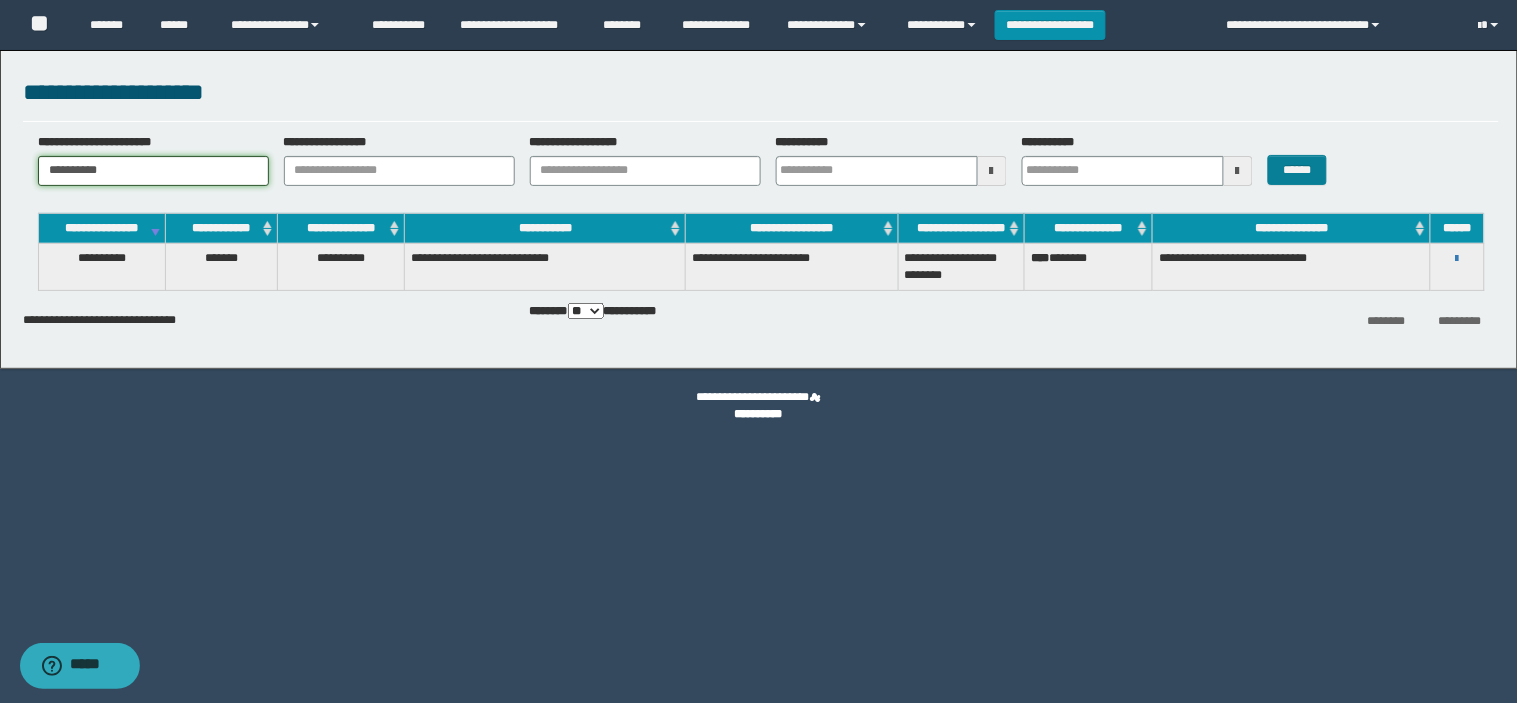 type on "**********" 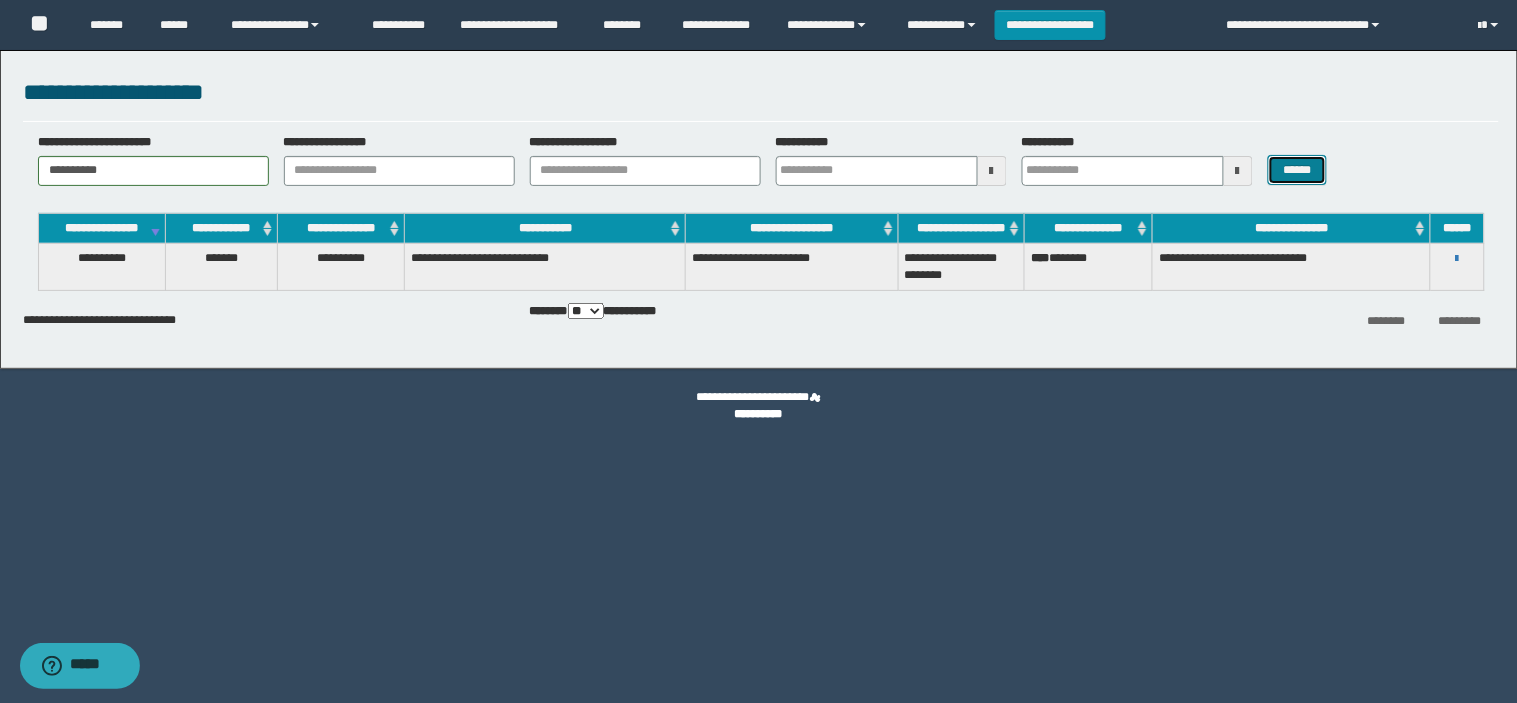 click on "******" at bounding box center (1298, 170) 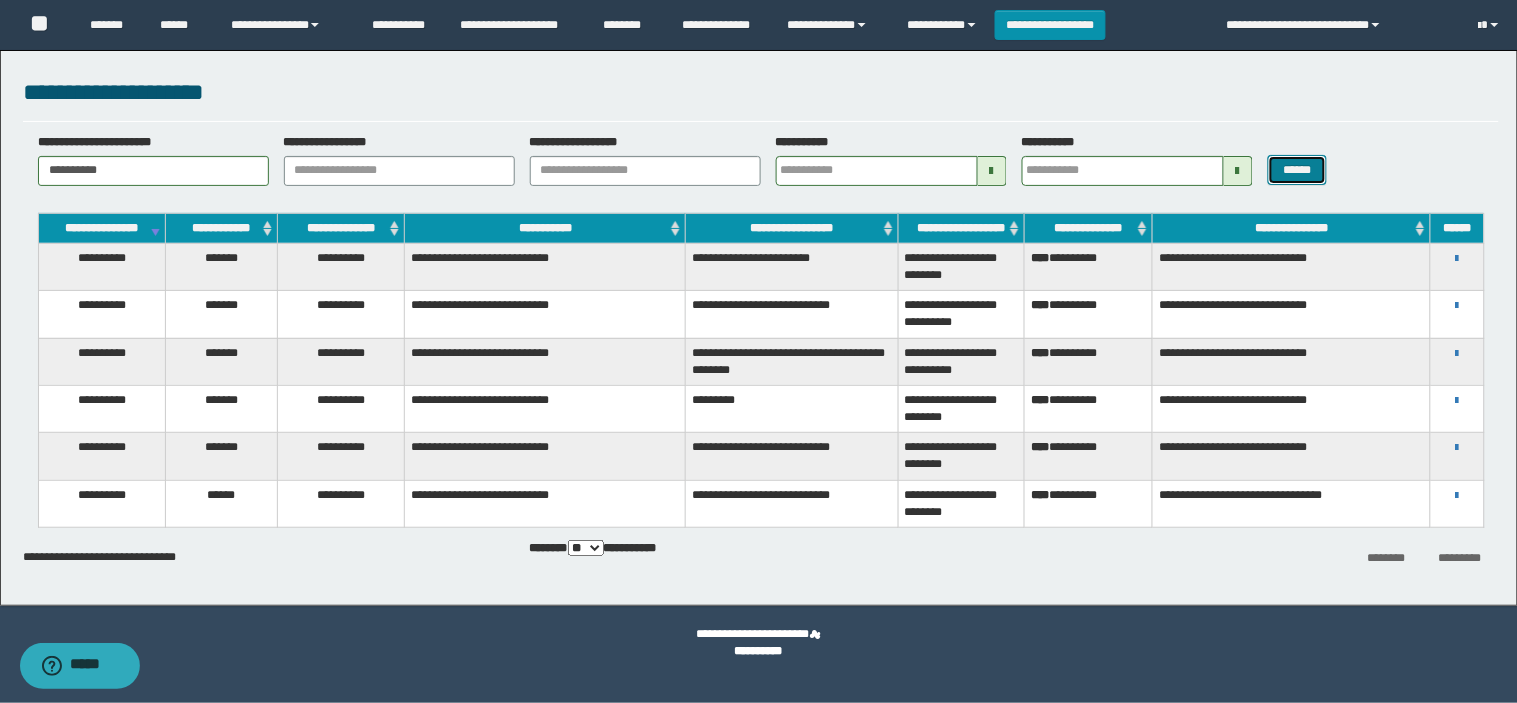 click on "******" at bounding box center (1298, 170) 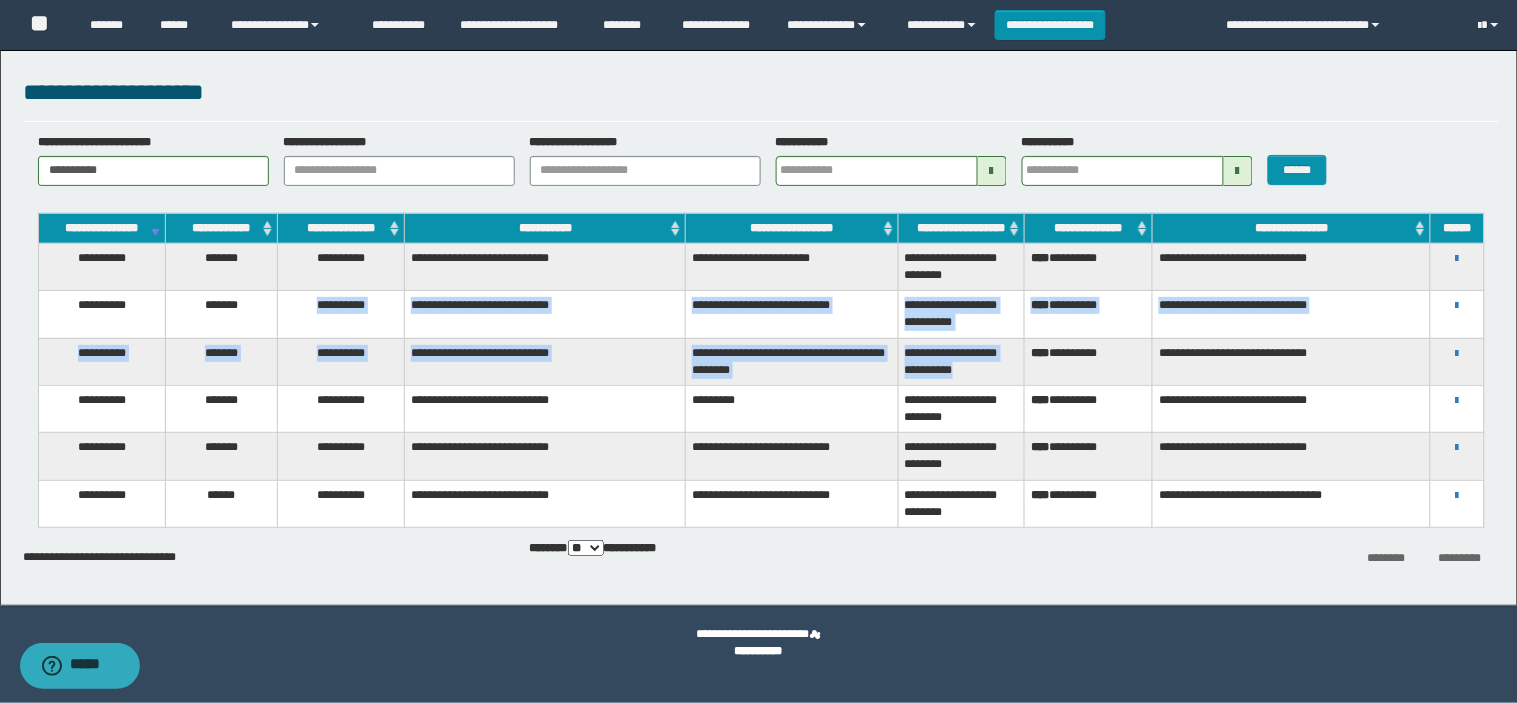 drag, startPoint x: 973, startPoint y: 375, endPoint x: 298, endPoint y: 300, distance: 679.1539 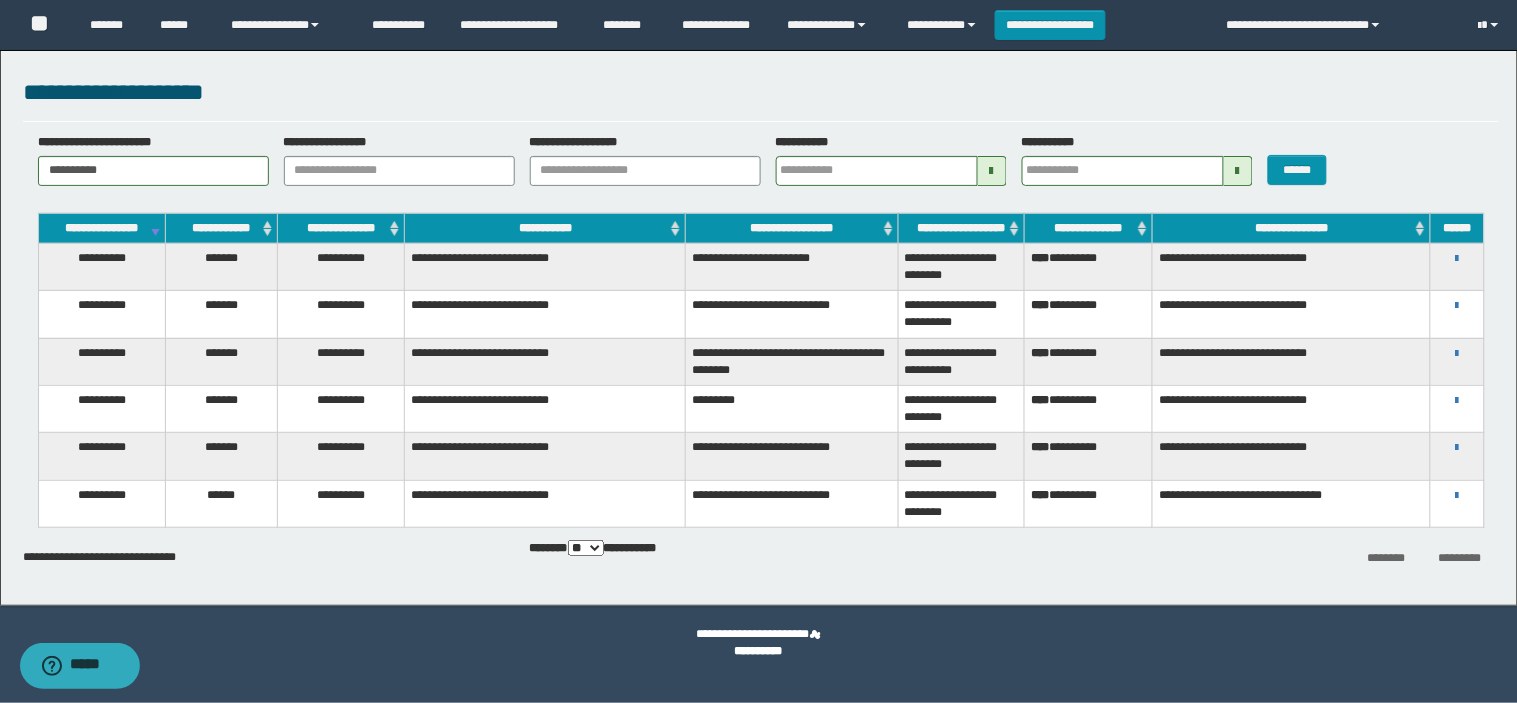 click on "[FIRST] [LAST] [EMAIL] [ADDRESS] [CITY] [STATE] [ZIP] [PHONE] [CREDIT_CARD] [EXPIRY] [CVV] [CARD_TYPE]" at bounding box center (1457, 495) 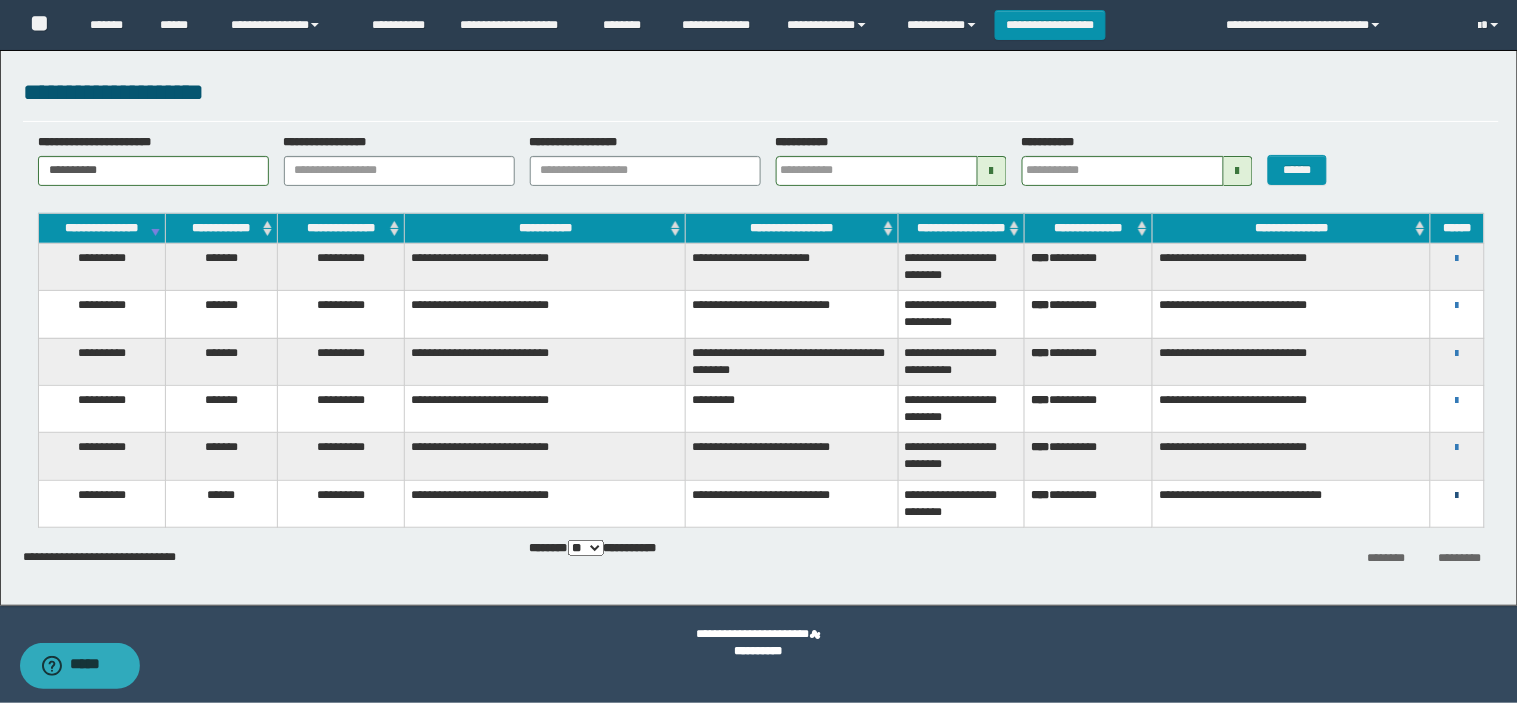 click at bounding box center (1457, 496) 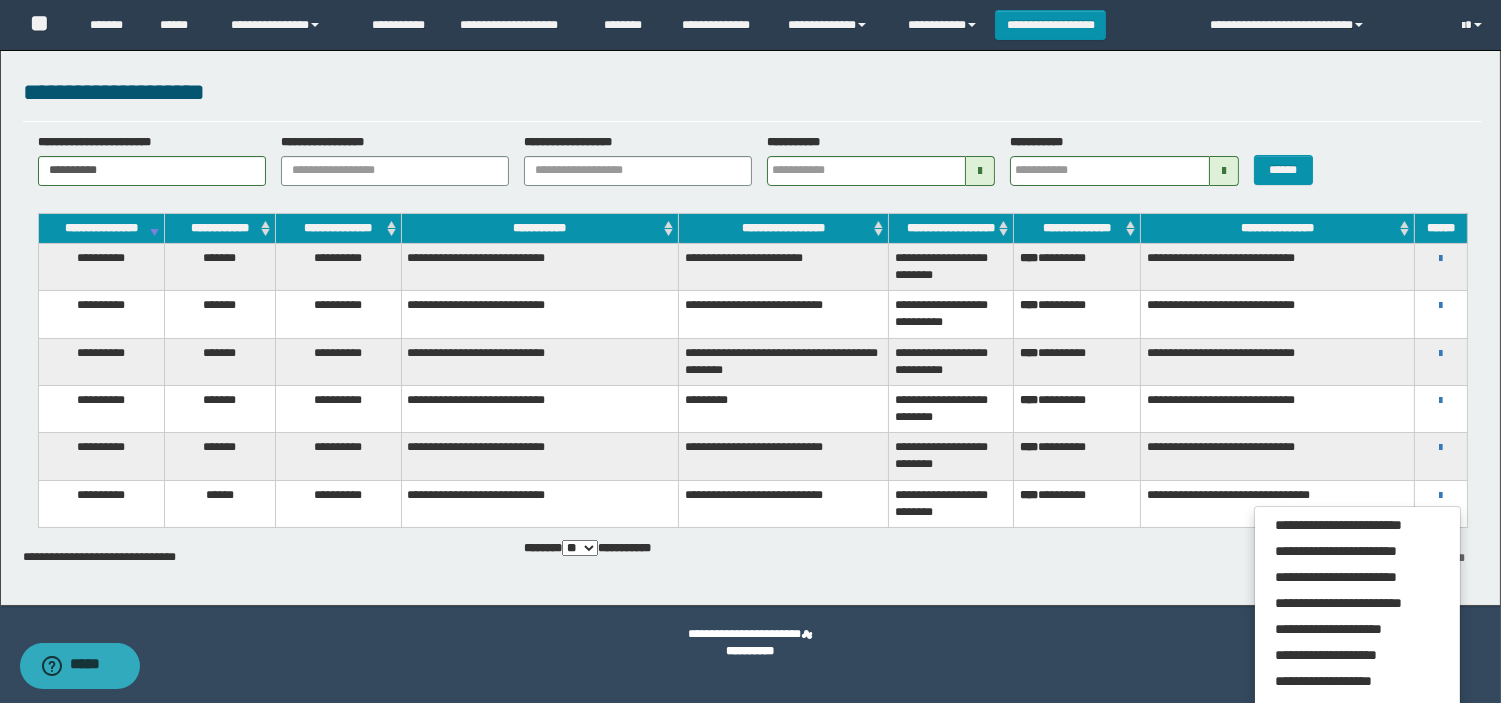click on "**********" at bounding box center (1277, 503) 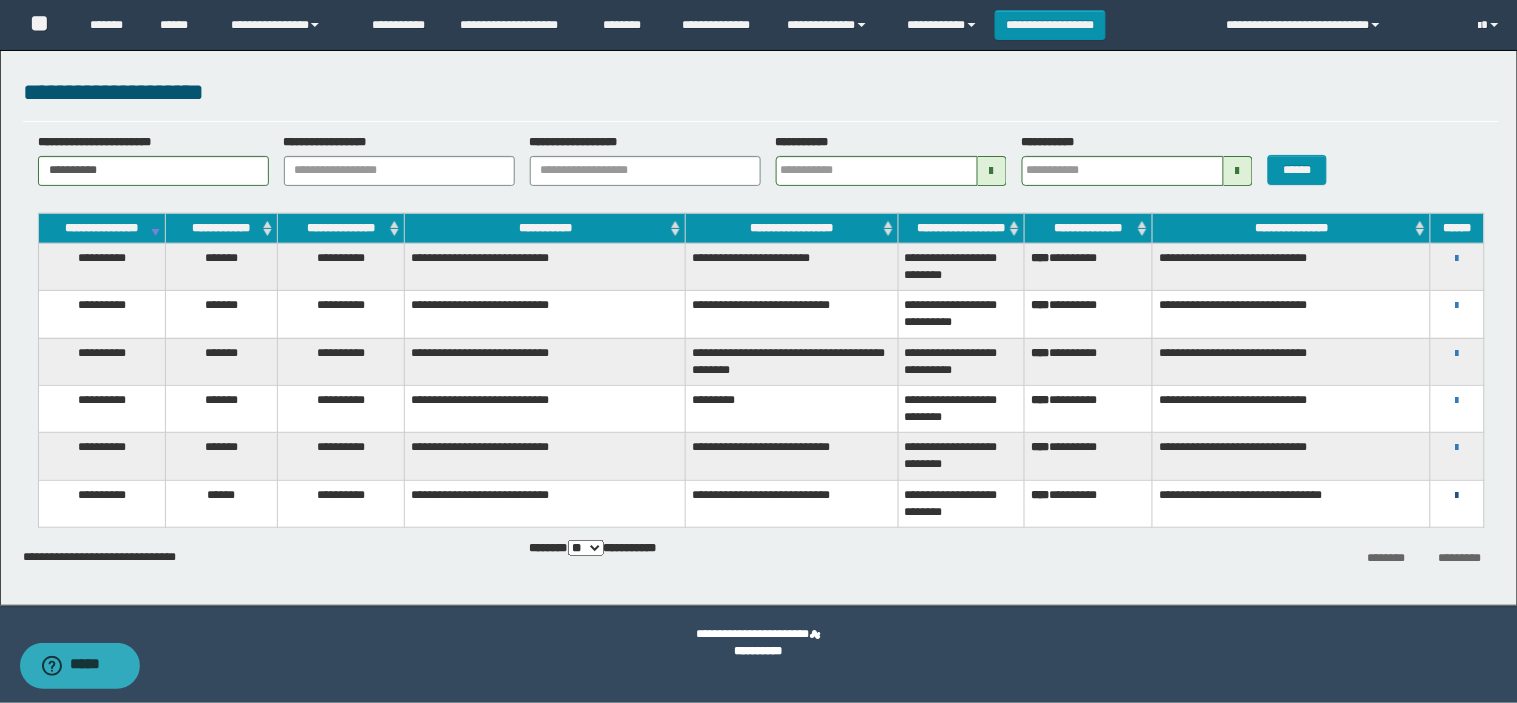 click at bounding box center [1457, 496] 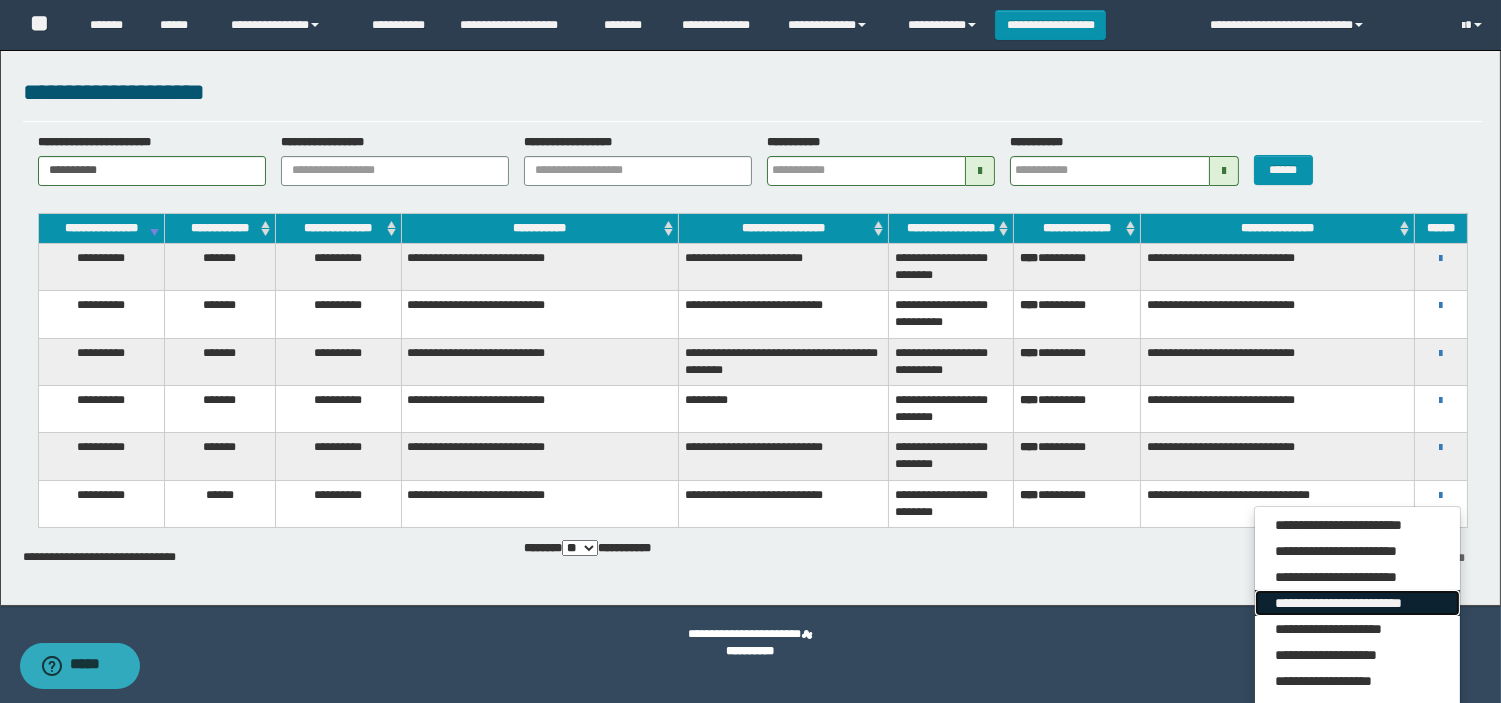 click on "**********" at bounding box center [1357, 603] 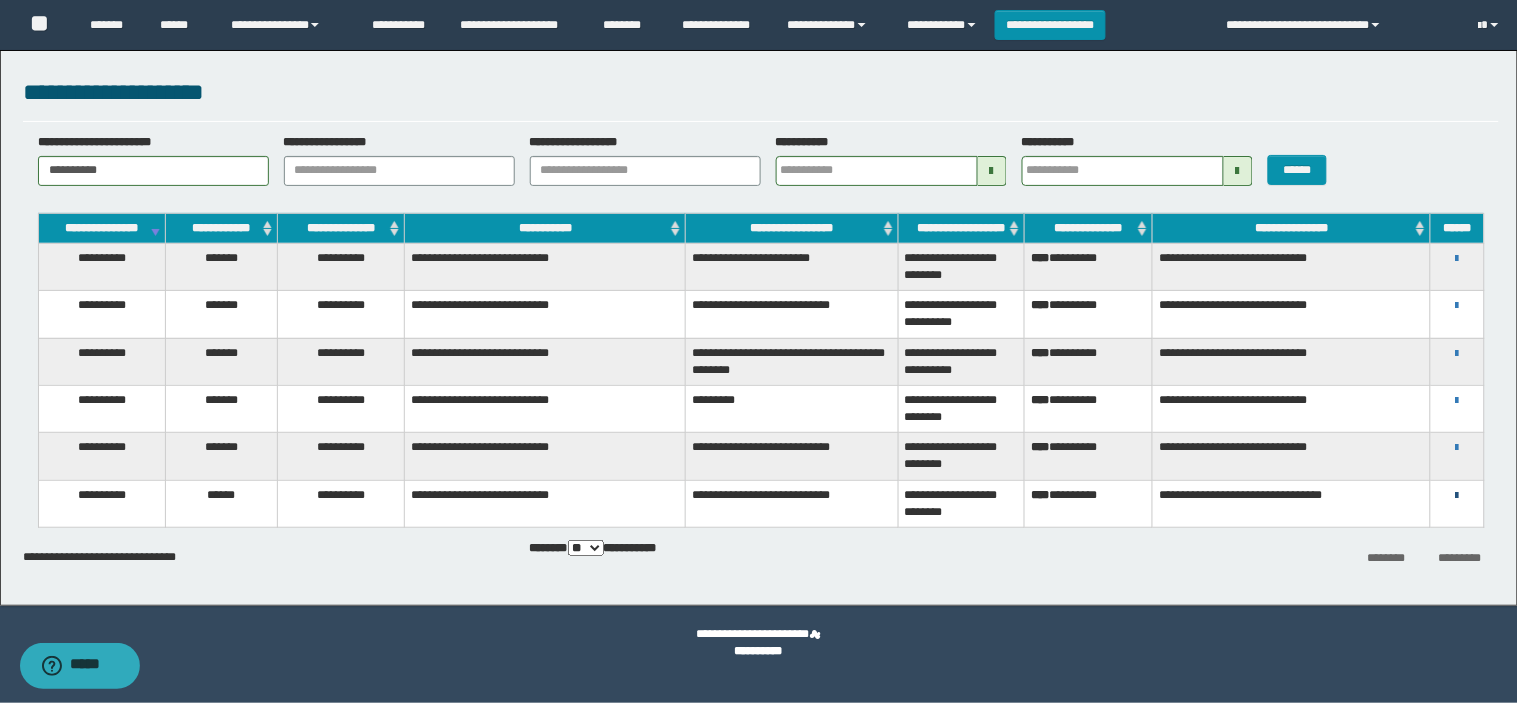 click at bounding box center [1457, 496] 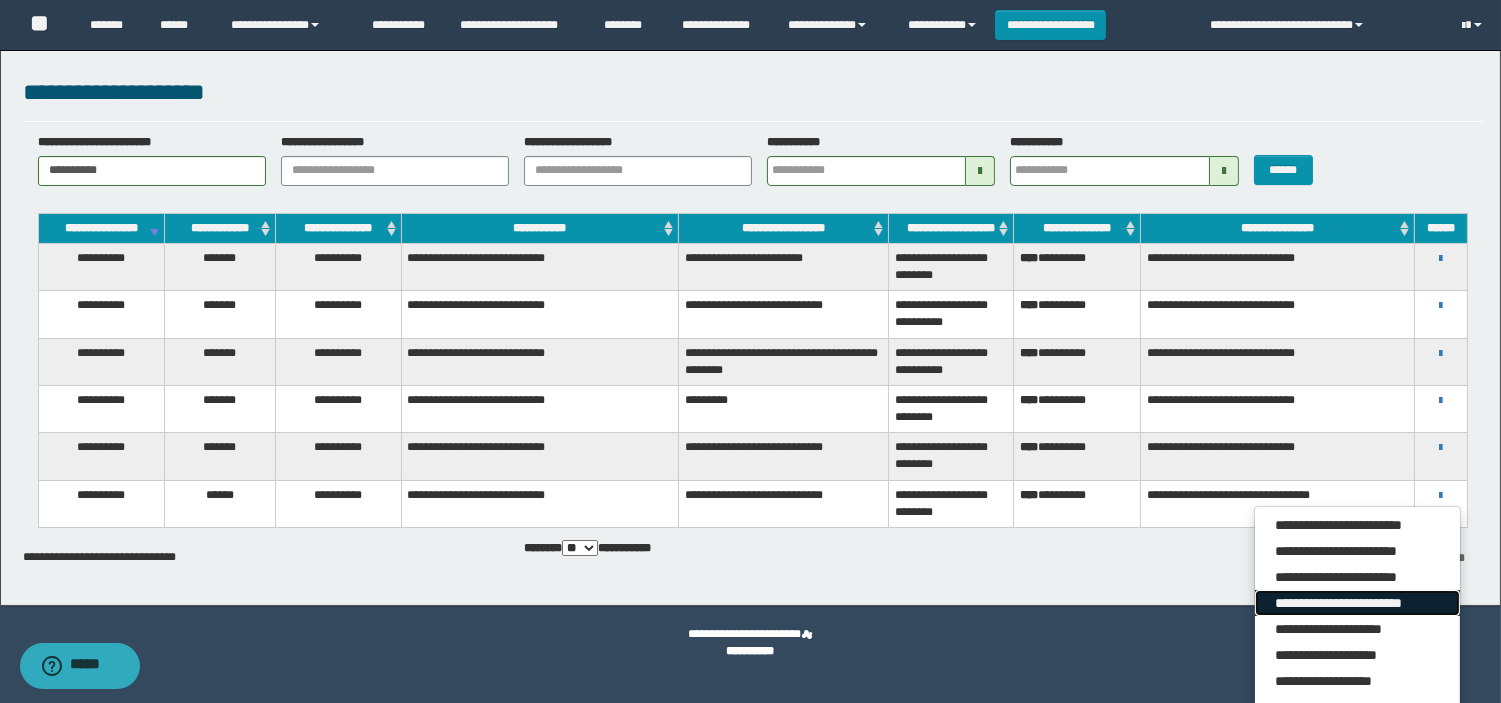 click on "**********" at bounding box center (1357, 603) 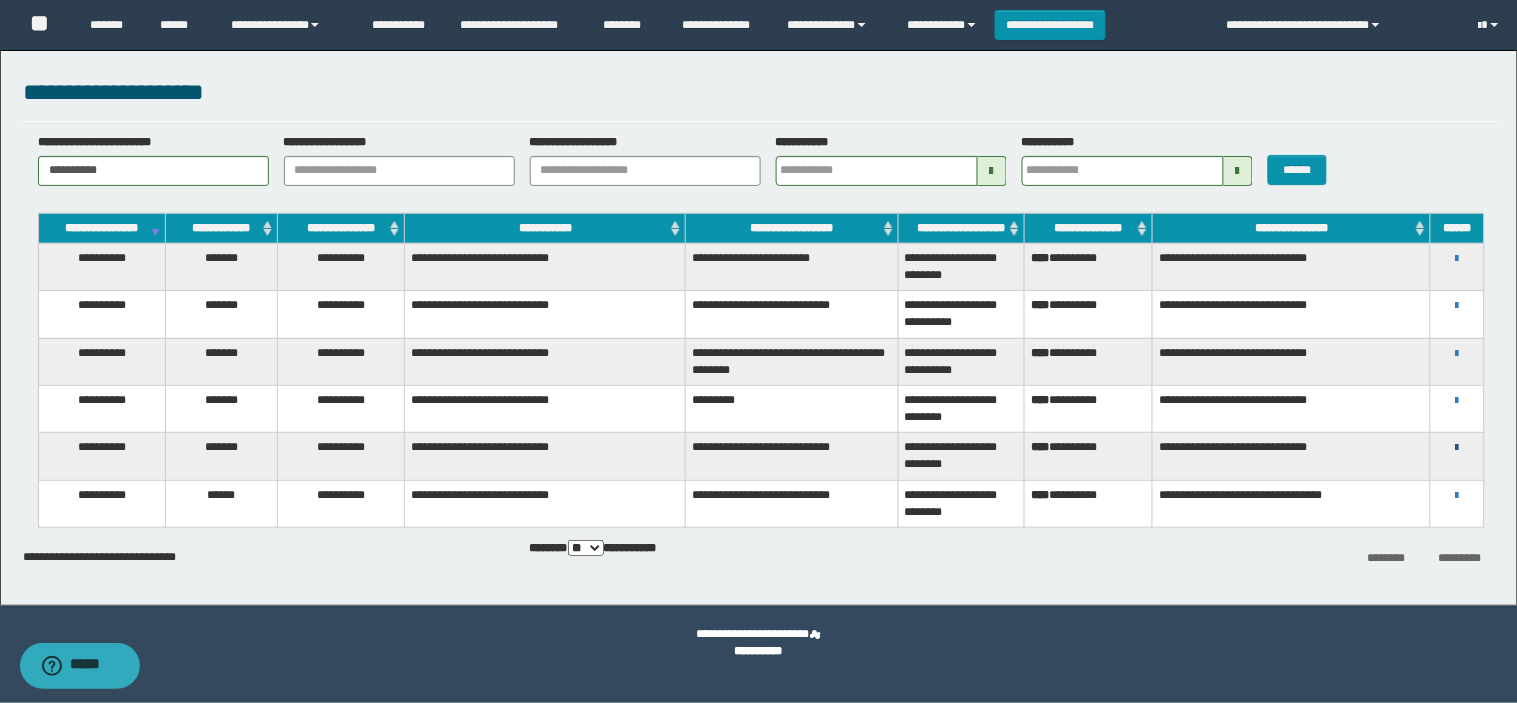 click at bounding box center [1457, 448] 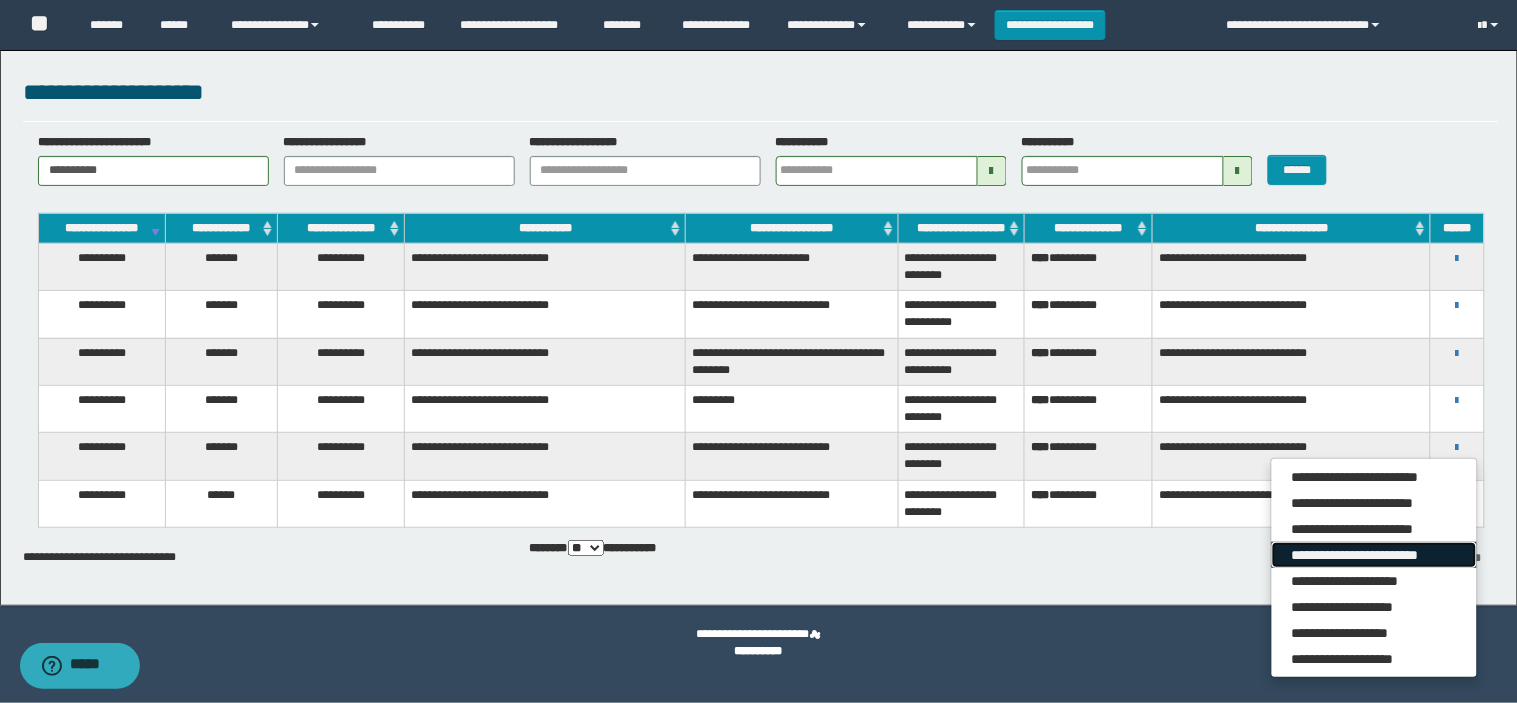 click on "**********" at bounding box center [1374, 555] 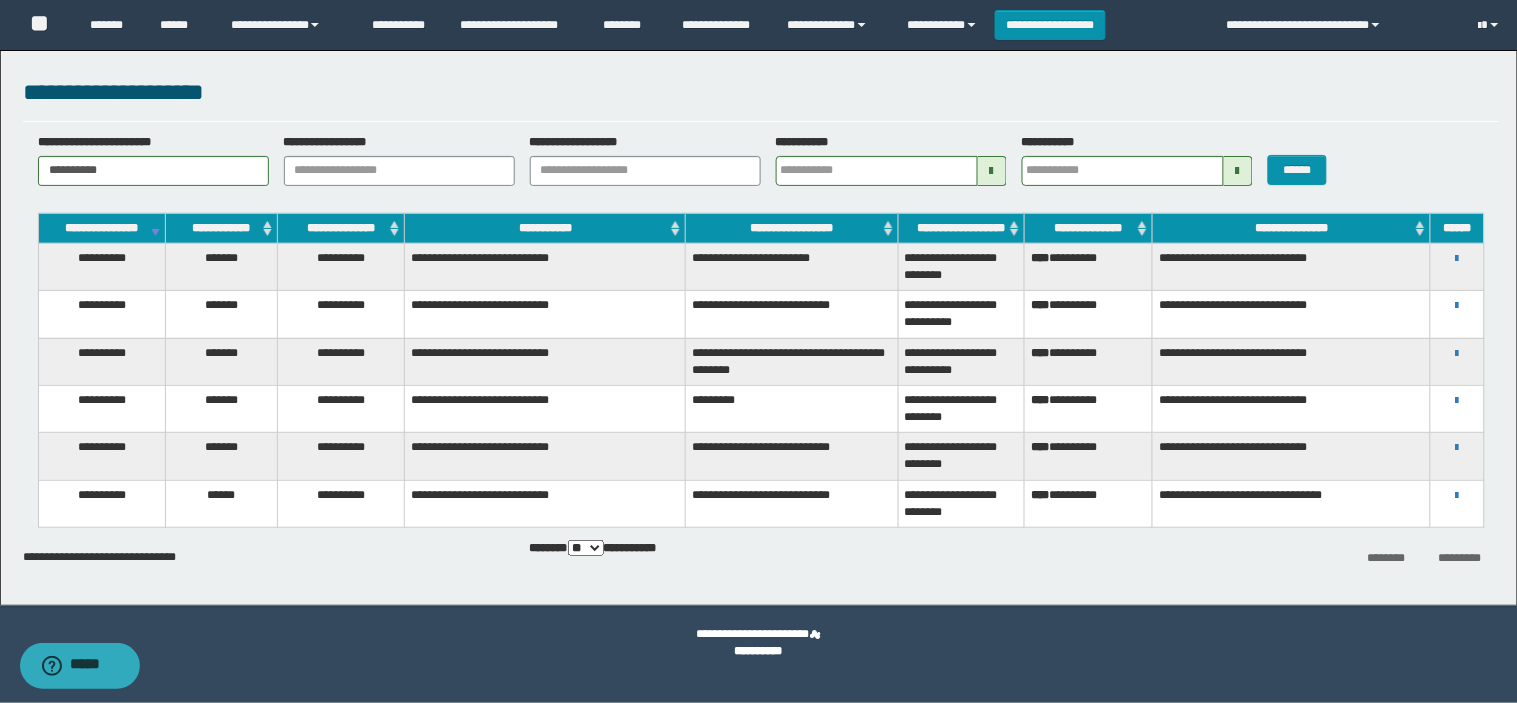 click on "[FIRST] [LAST] [EMAIL] [ADDRESS] [CITY] [STATE] [ZIP] [PHONE] [CREDIT_CARD] [EXPIRY] [CVV] [CARD_TYPE]" at bounding box center (1457, 400) 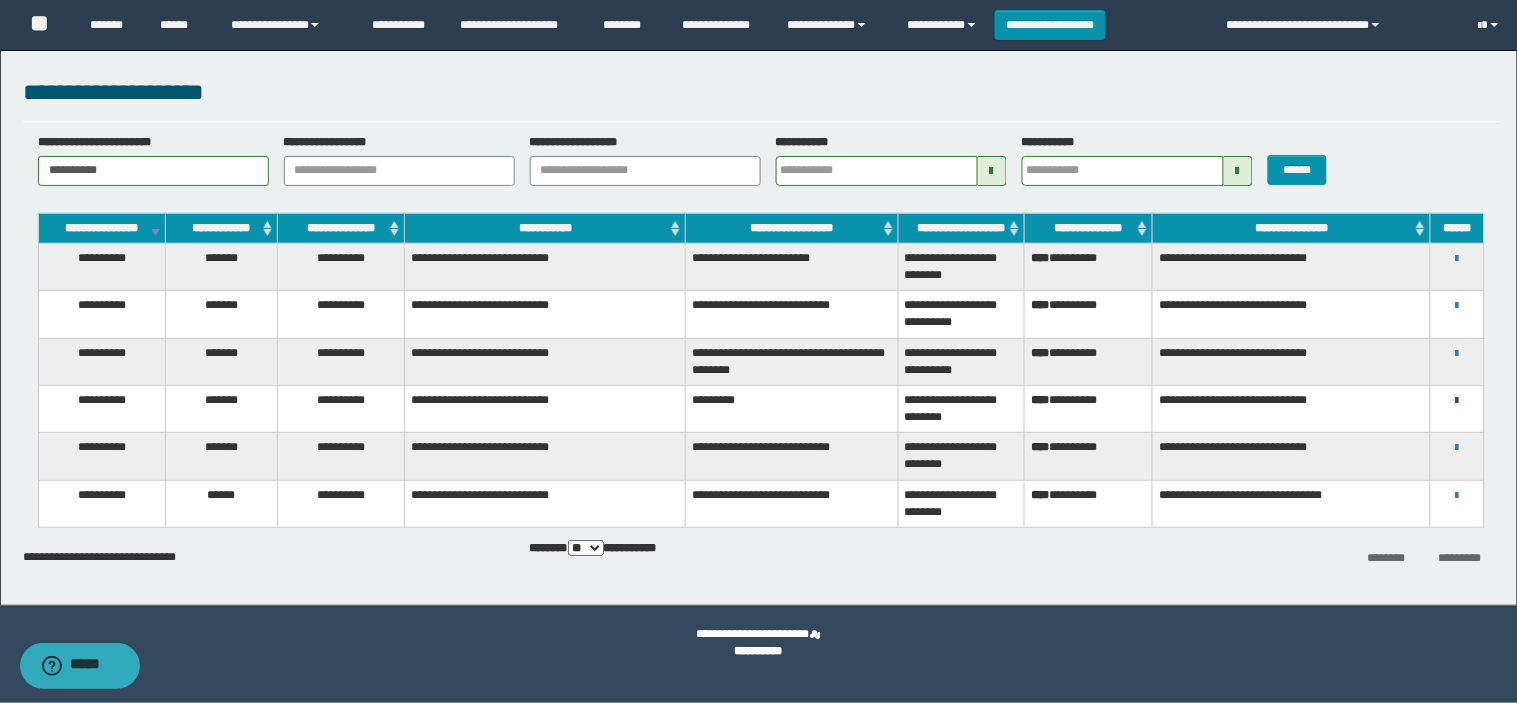 click at bounding box center [1457, 401] 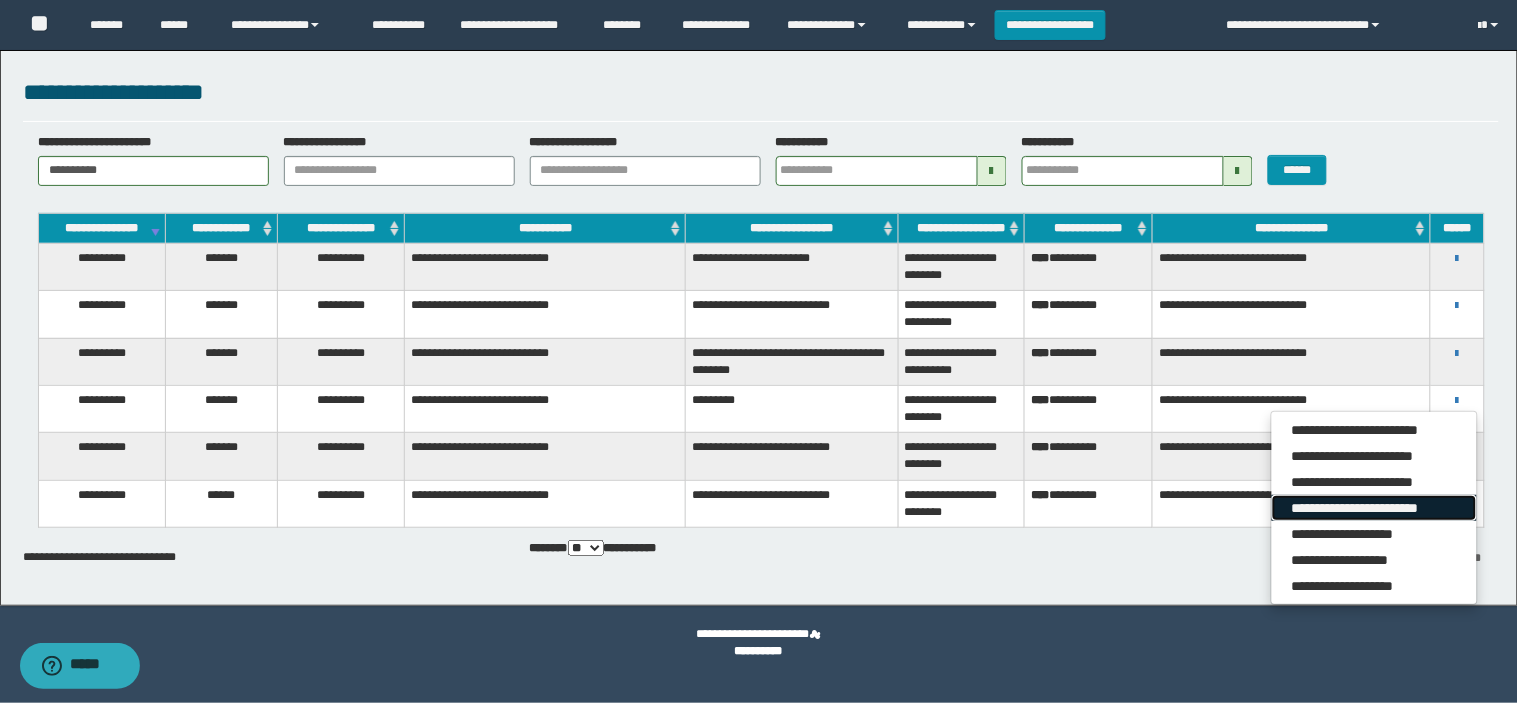 click on "**********" at bounding box center [1374, 508] 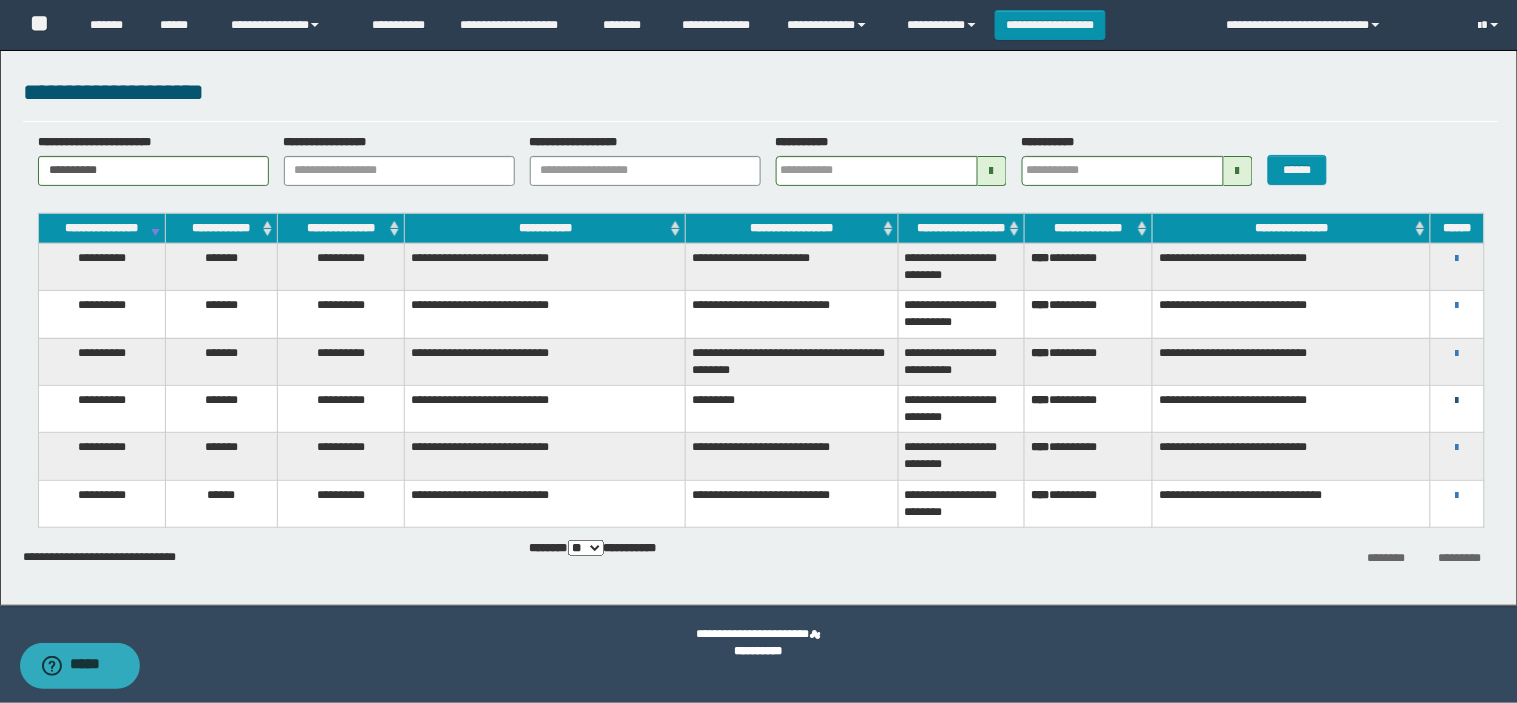 click at bounding box center (1457, 401) 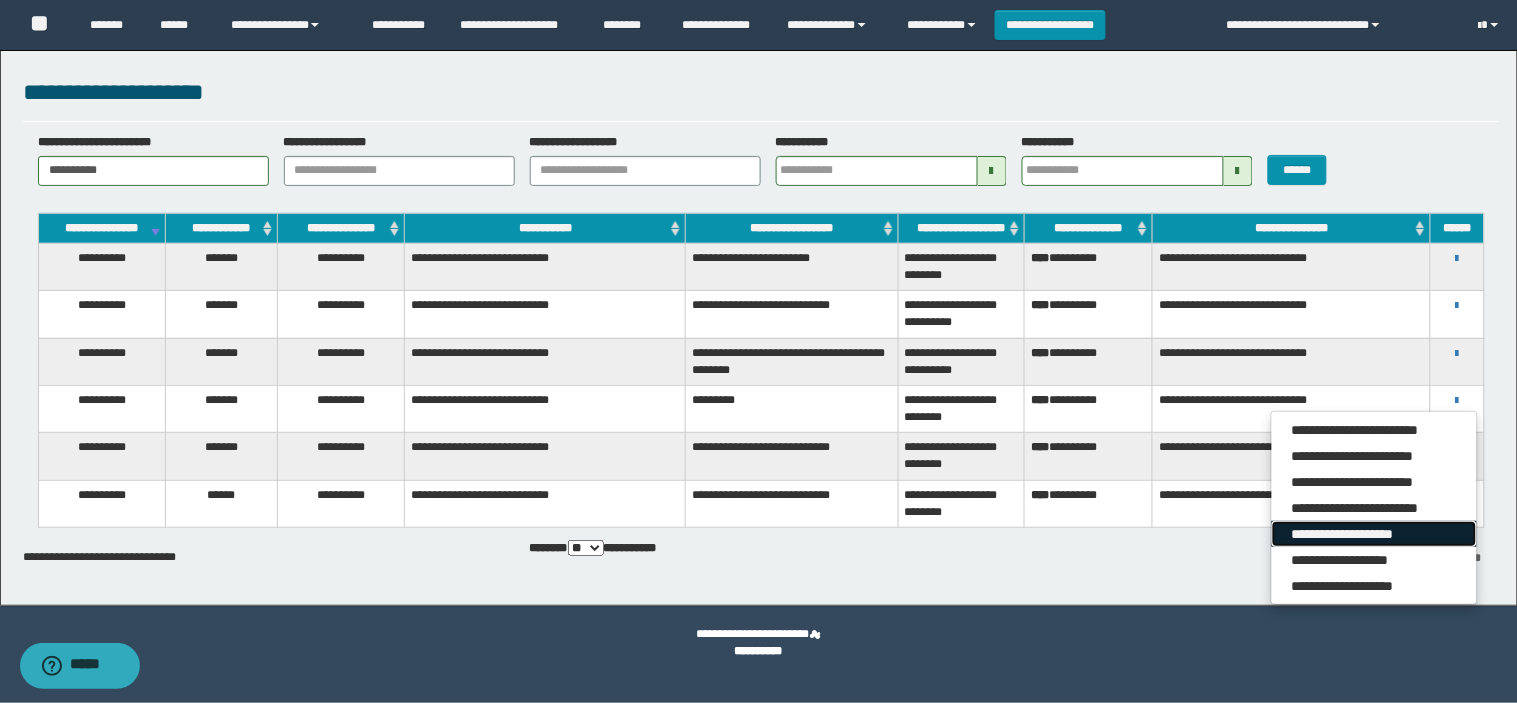 click on "**********" at bounding box center [1374, 534] 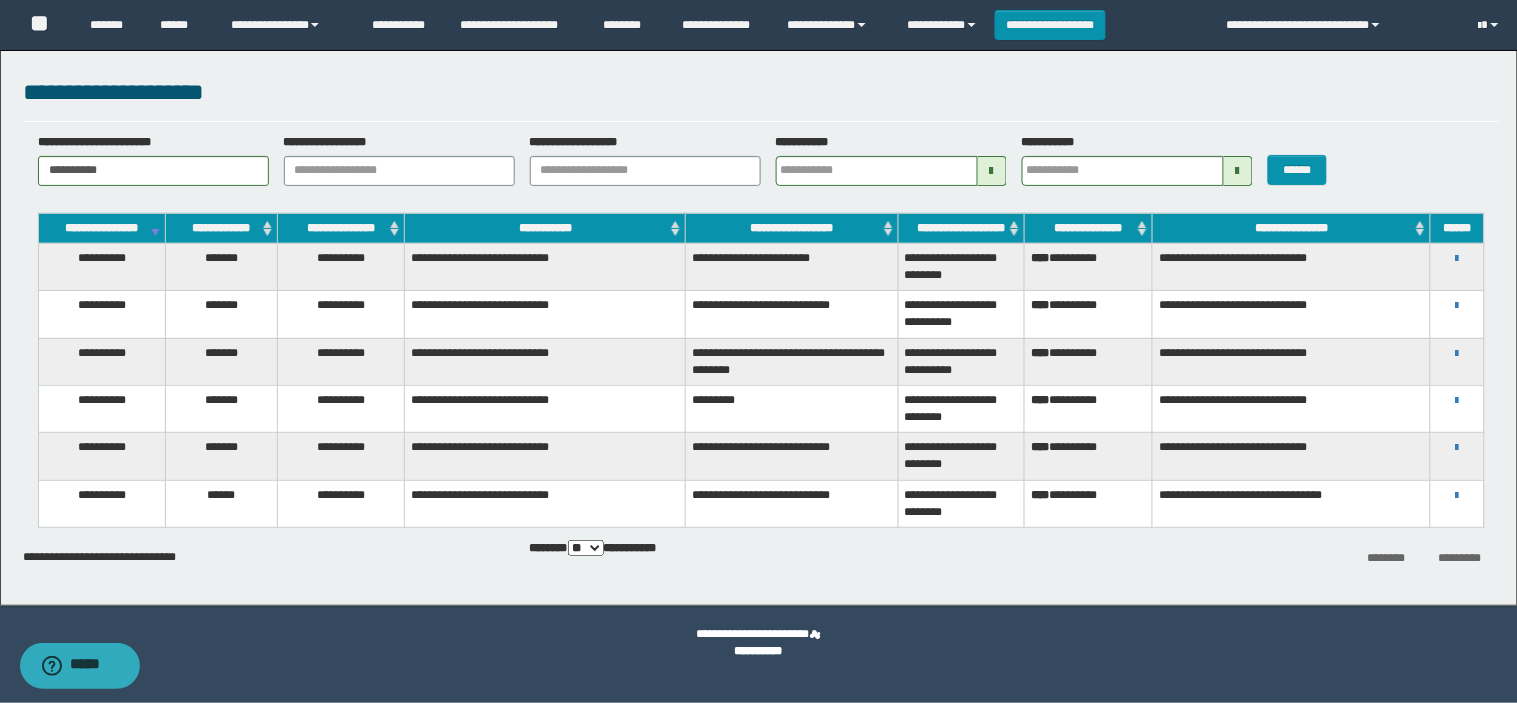 click on "[FIRST] [LAST] [EMAIL] [ADDRESS] [CITY] [STATE] [ZIP] [PHONE] [CREDIT_CARD] [EXPIRY] [CVV] [CARD_TYPE]" at bounding box center (1457, 495) 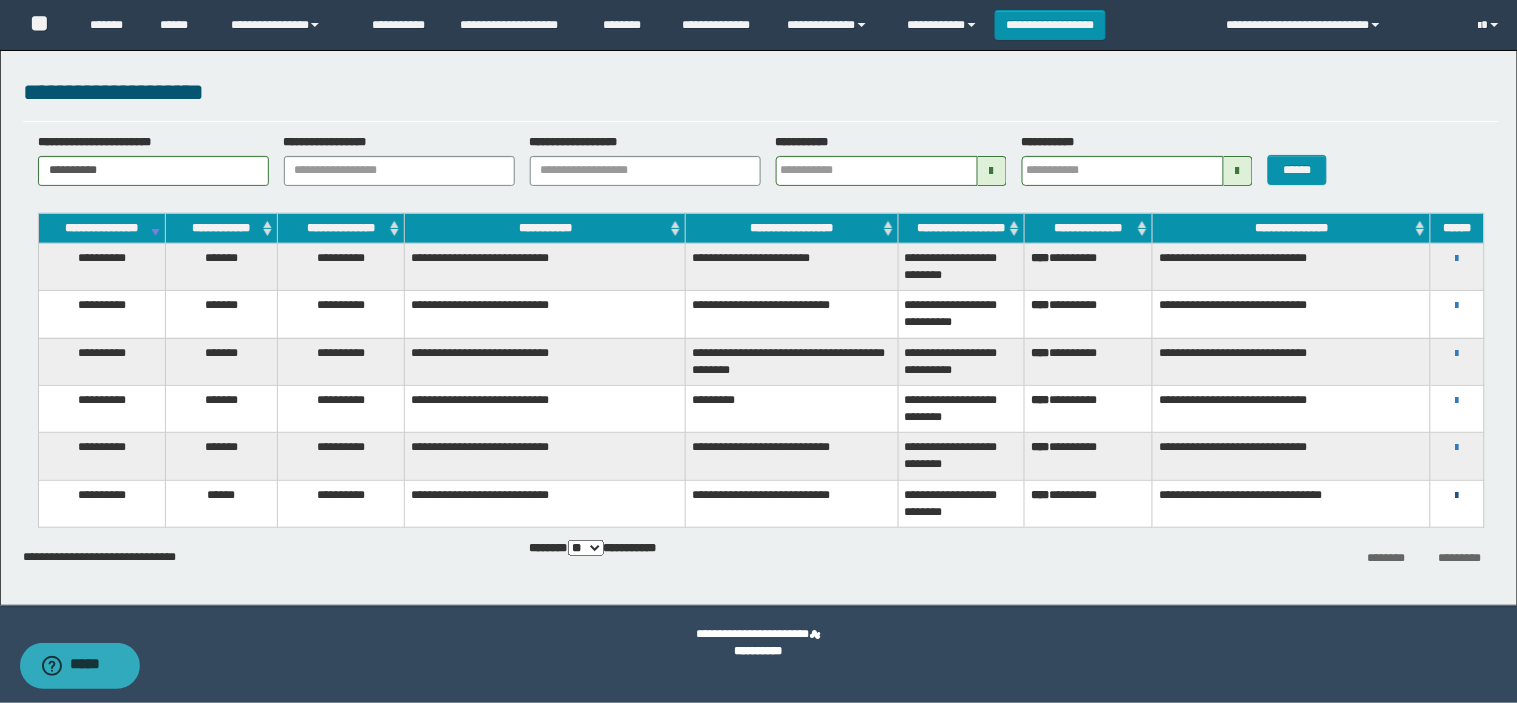 click at bounding box center (1457, 496) 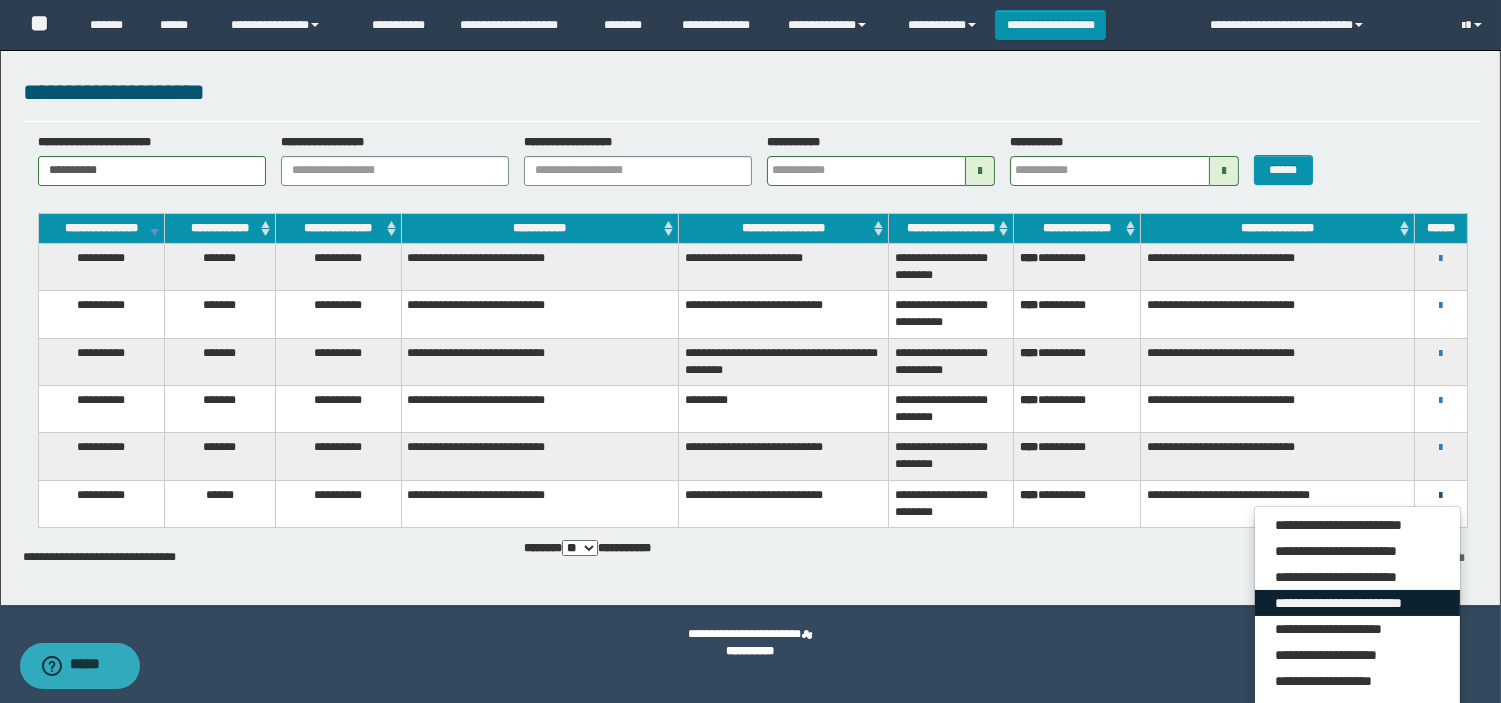 scroll, scrollTop: 22, scrollLeft: 0, axis: vertical 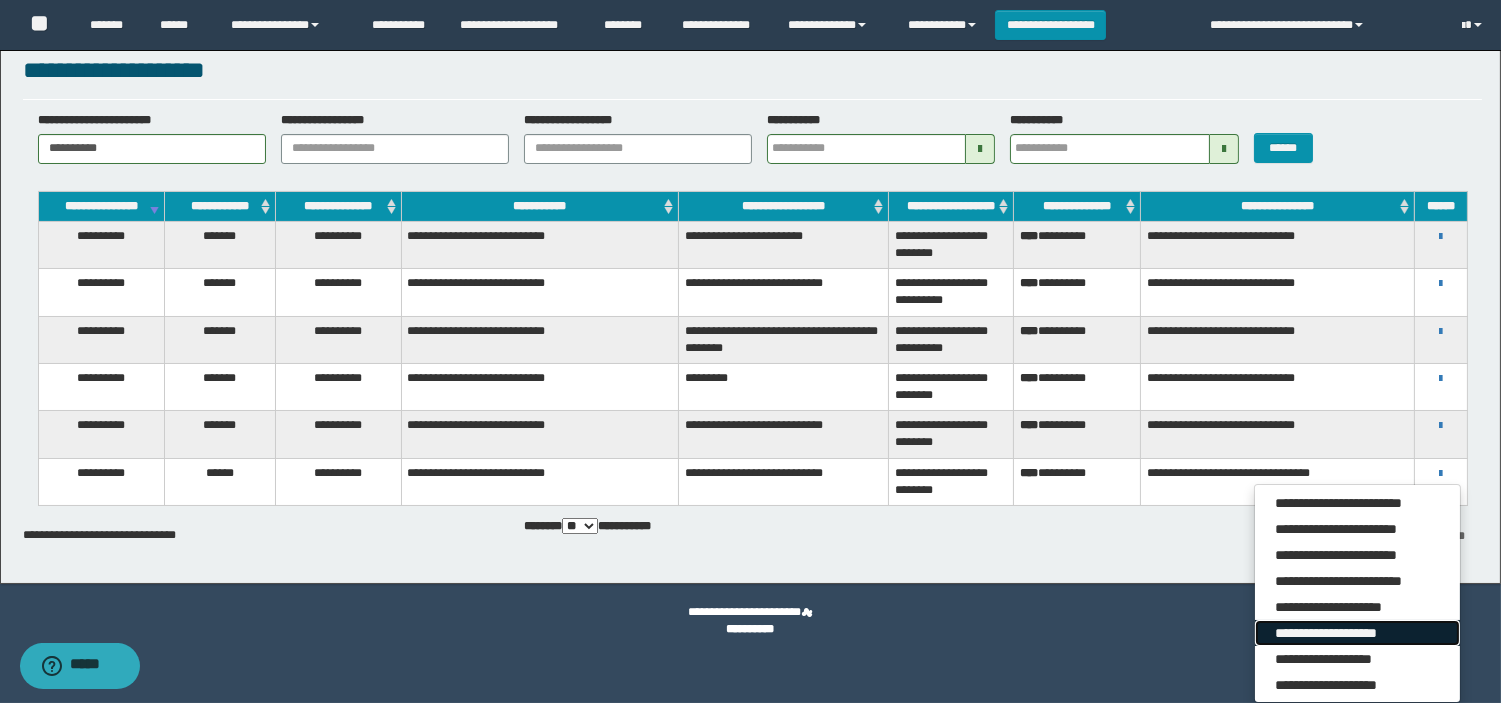click on "**********" at bounding box center (1357, 633) 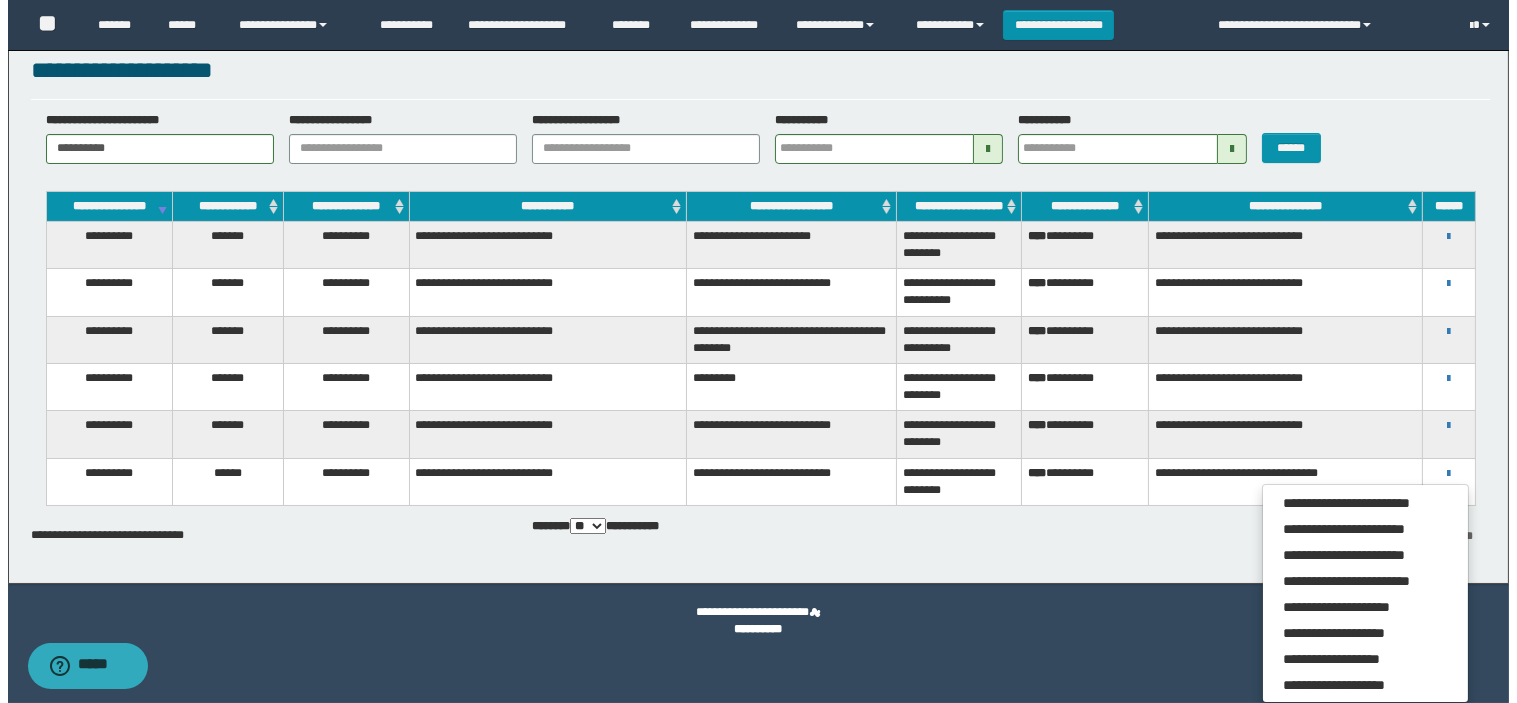scroll, scrollTop: 0, scrollLeft: 0, axis: both 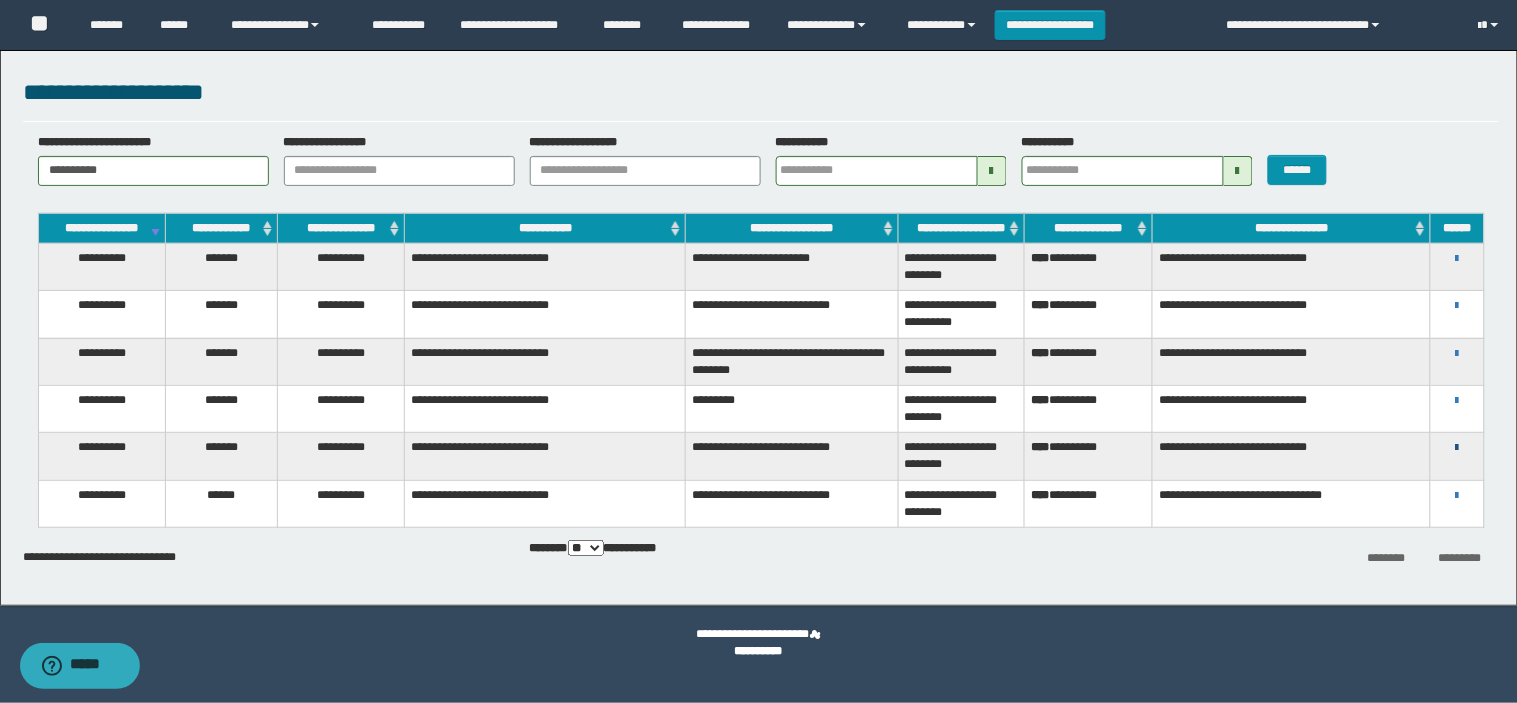 click at bounding box center (1457, 448) 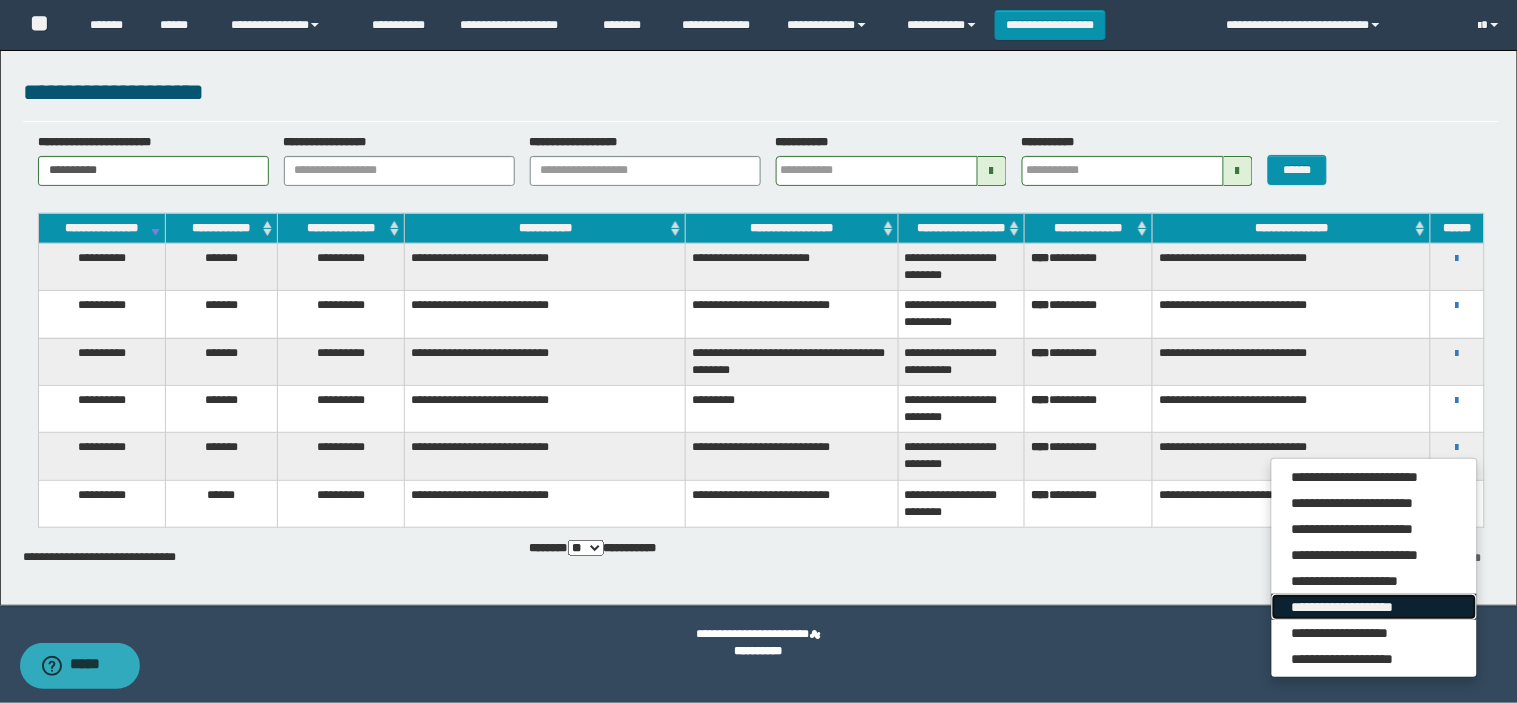 click on "**********" at bounding box center (1374, 607) 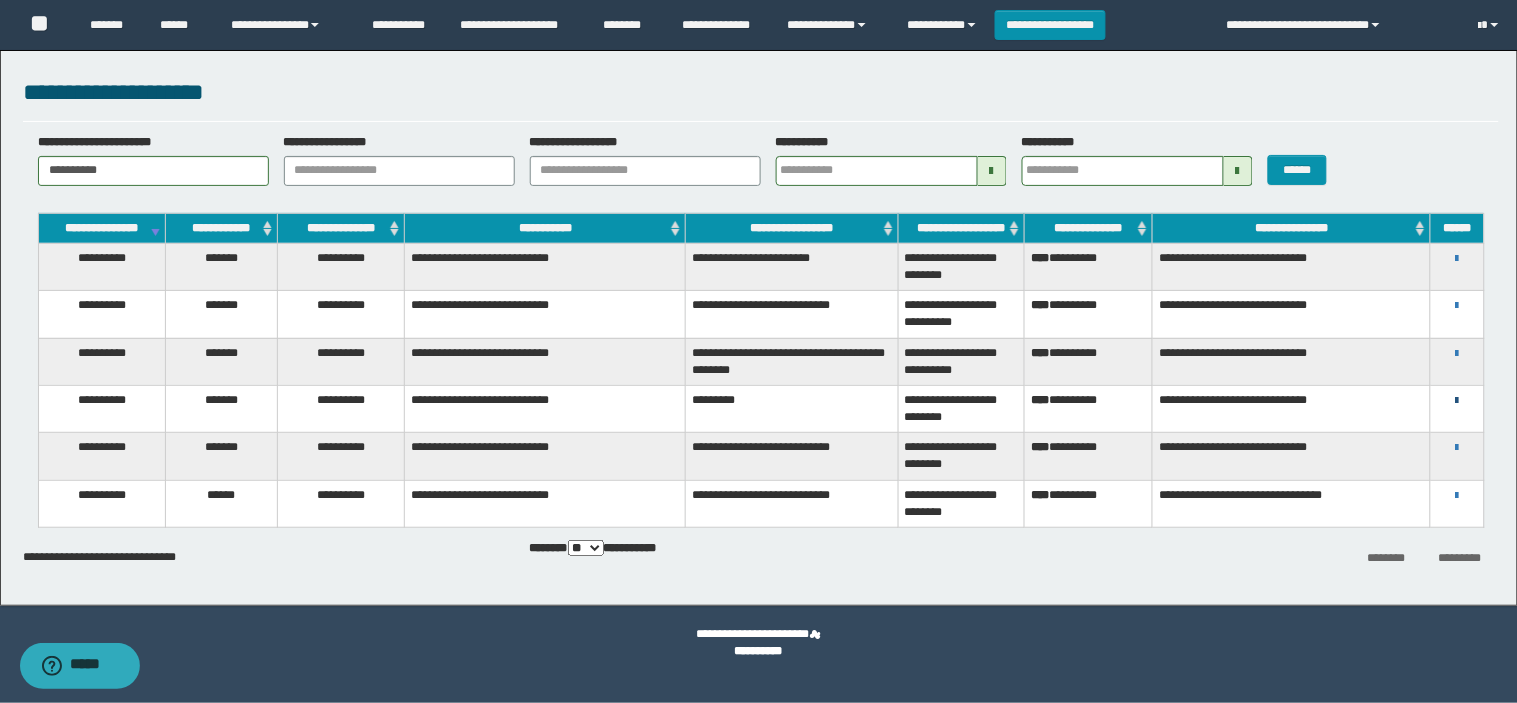 click at bounding box center (1457, 401) 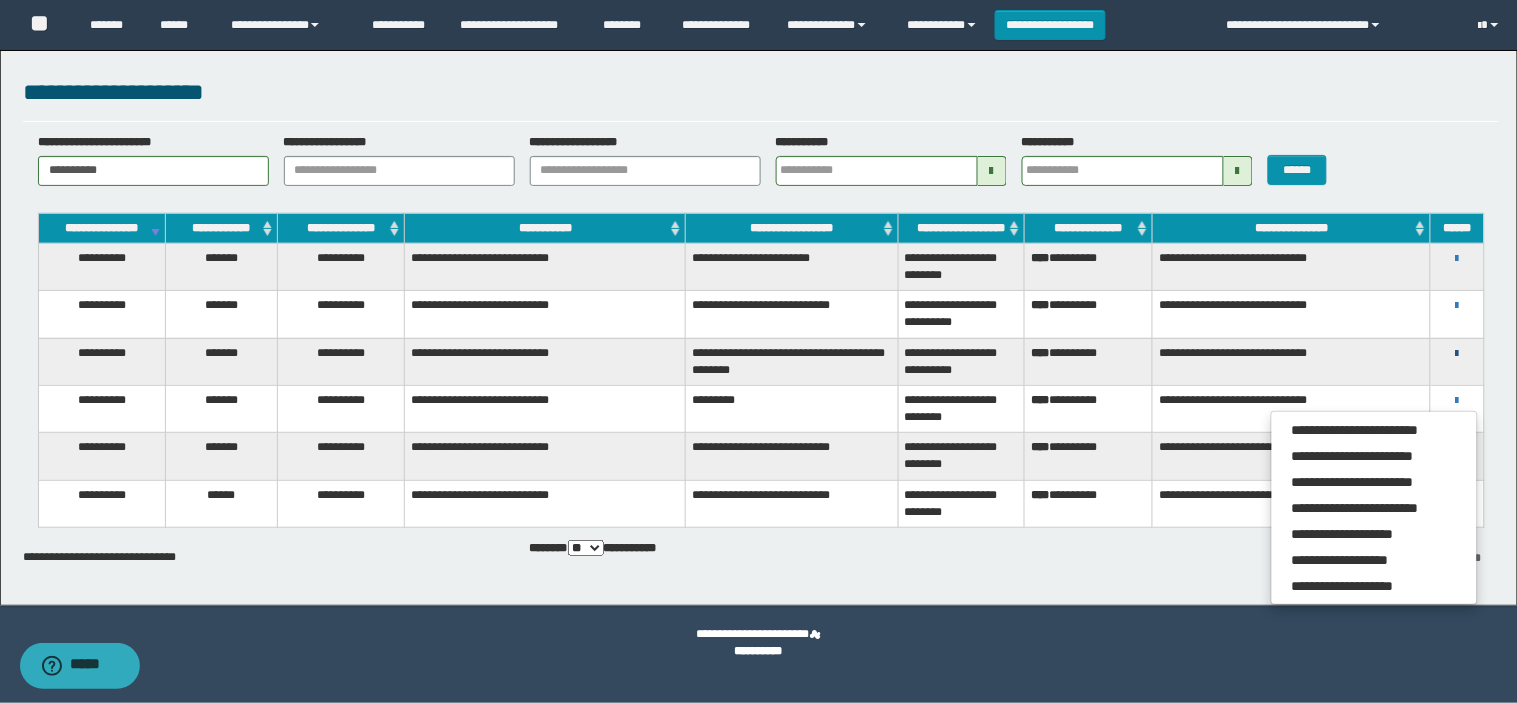 click at bounding box center (1457, 354) 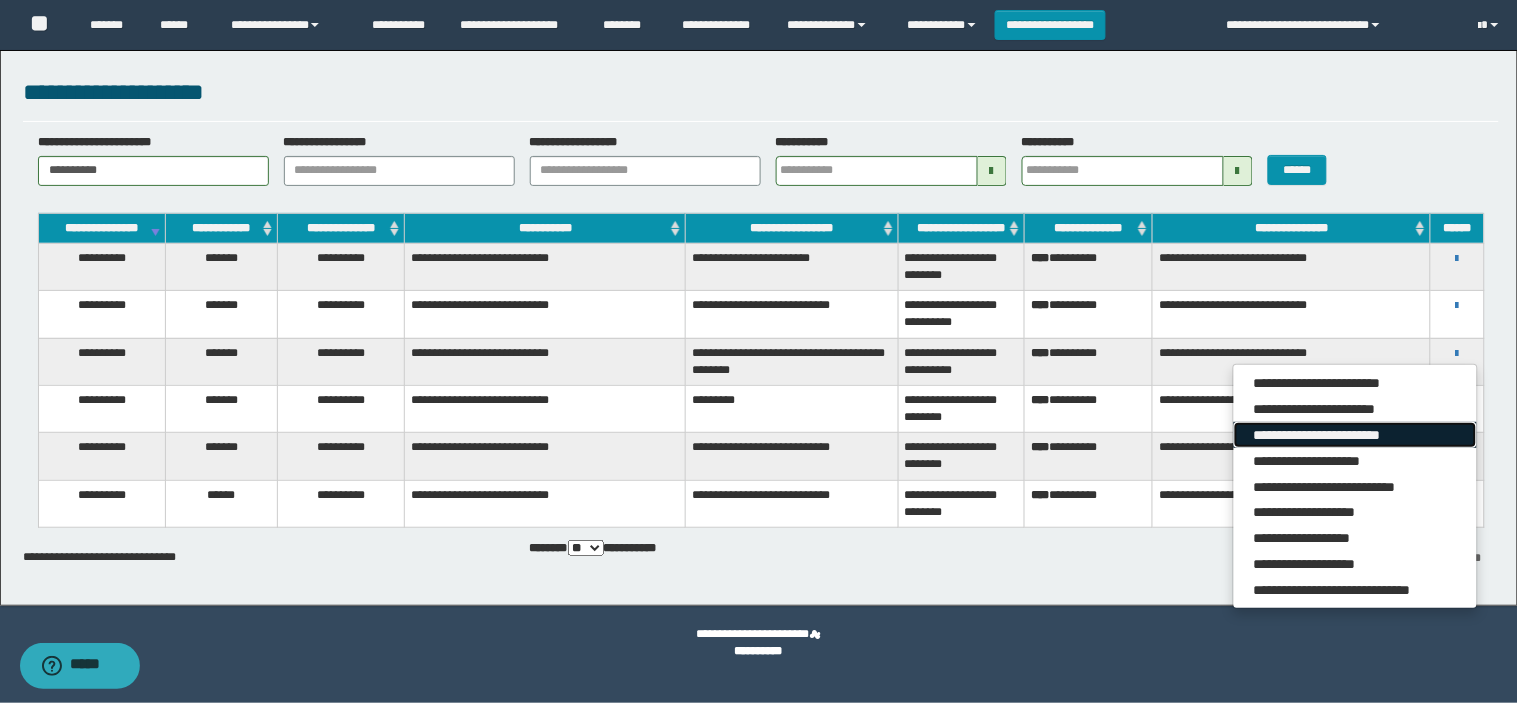 click on "**********" at bounding box center (1355, 435) 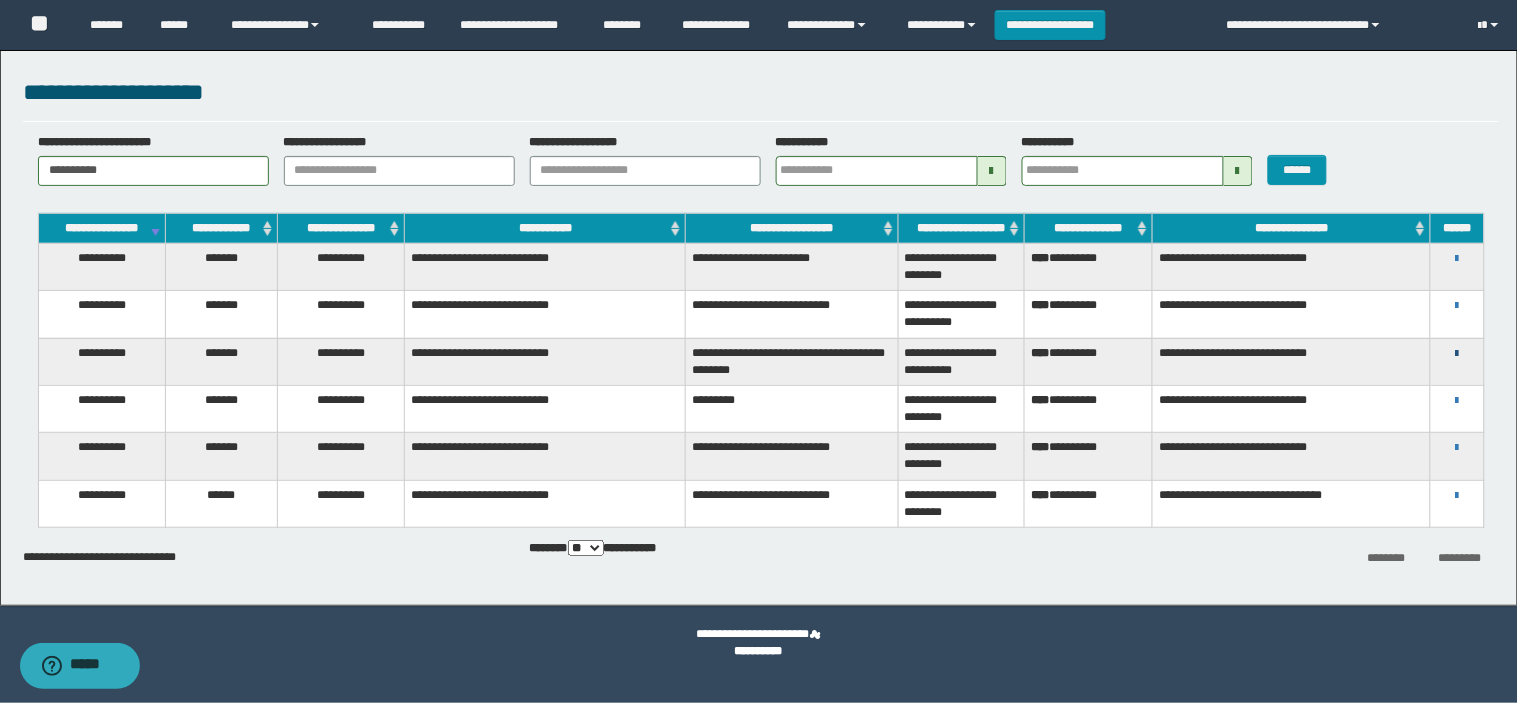 click at bounding box center [1457, 354] 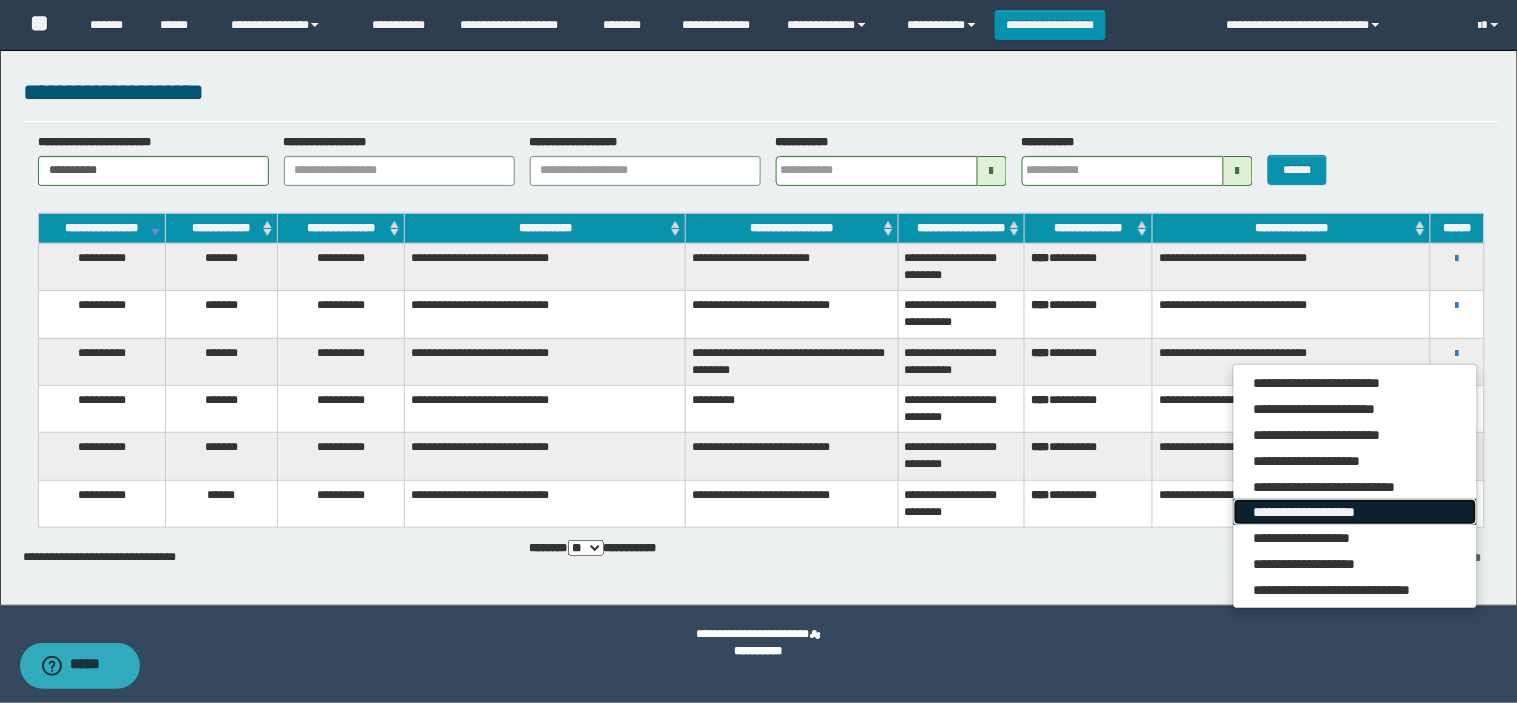 click on "**********" at bounding box center [1355, 512] 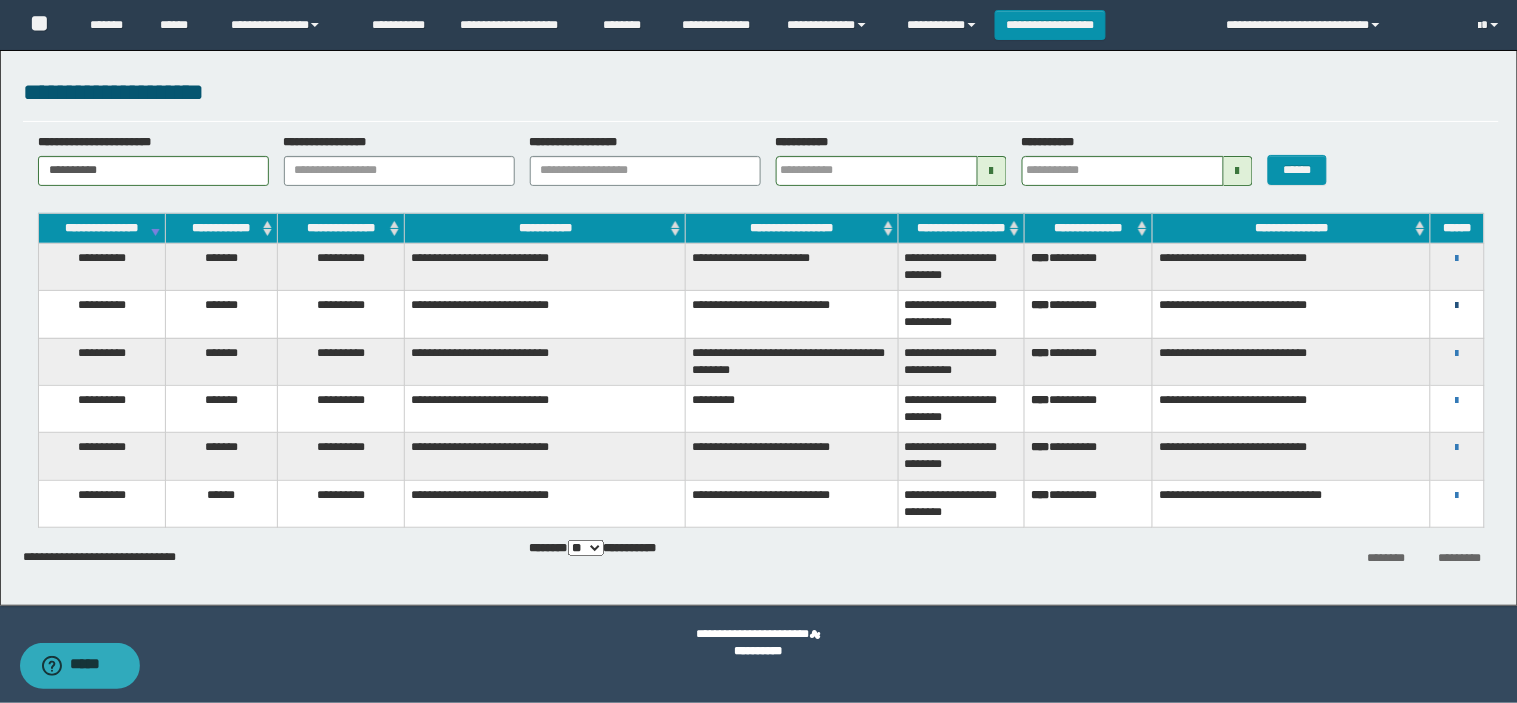 click at bounding box center [1457, 306] 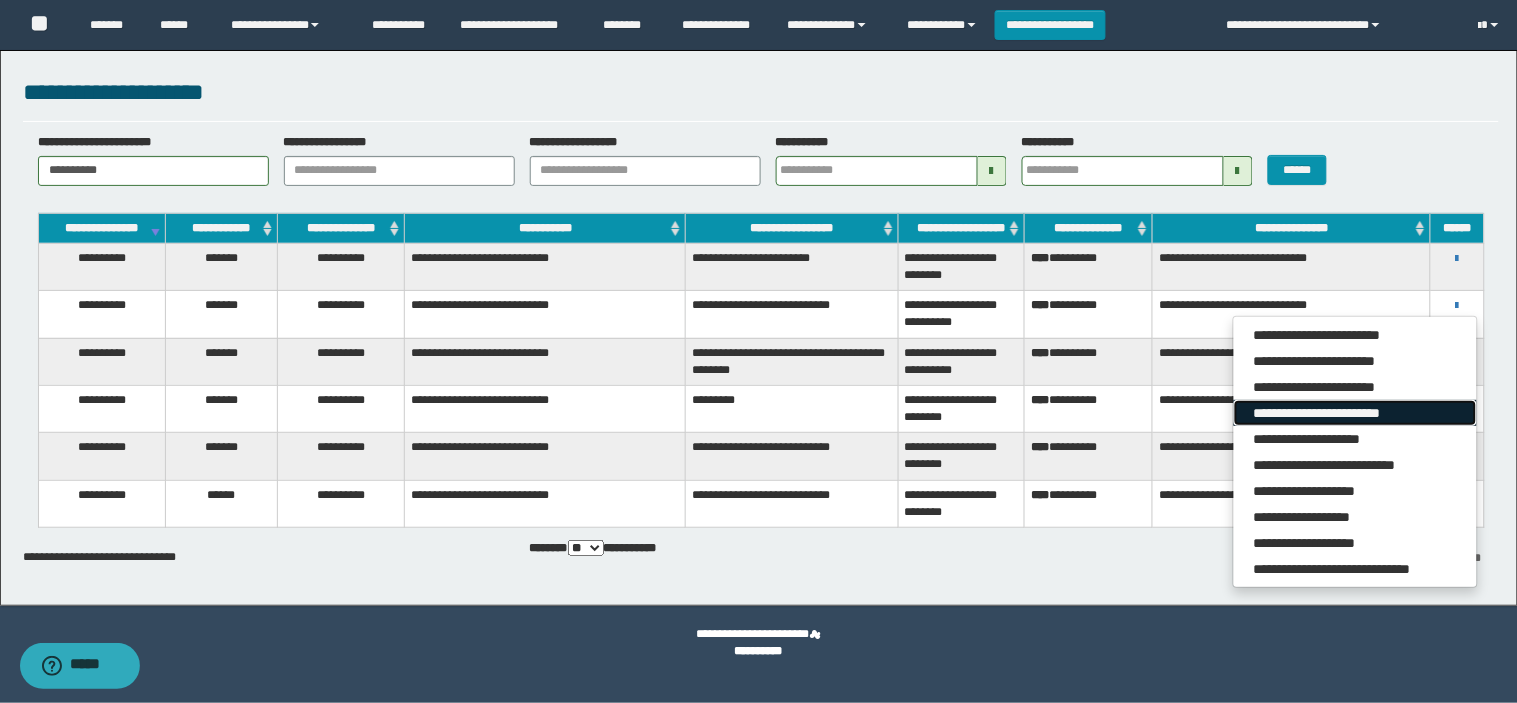 click on "**********" at bounding box center [1355, 413] 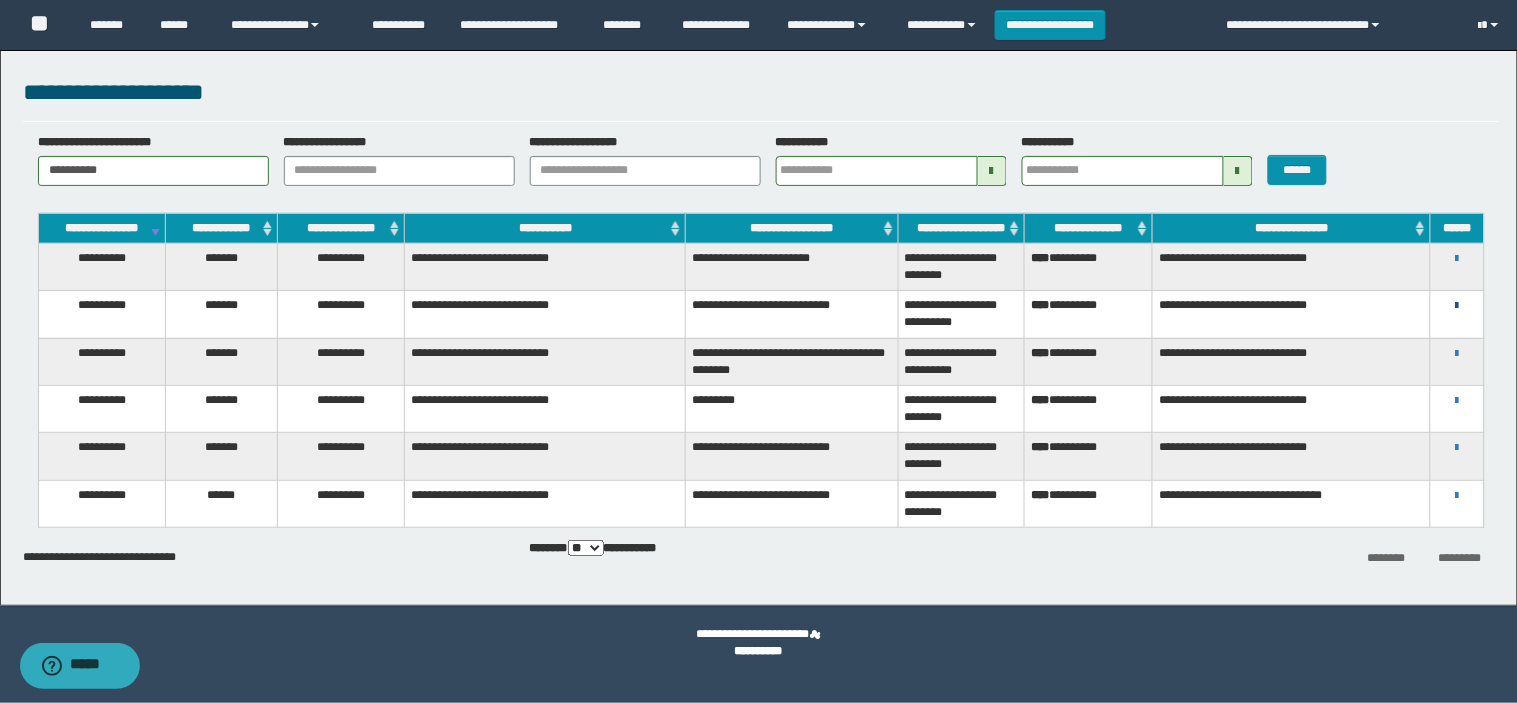 click at bounding box center [1457, 306] 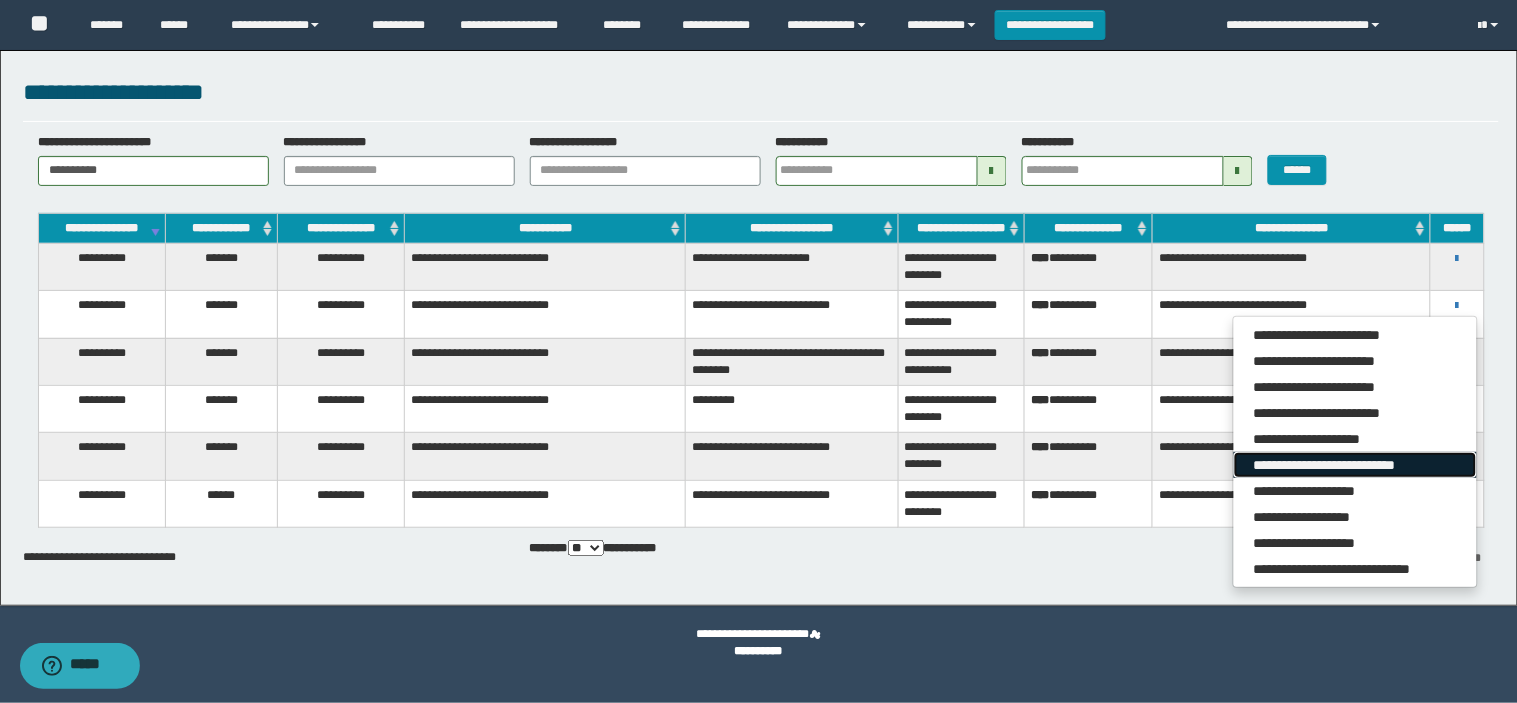 click on "**********" at bounding box center (1355, 465) 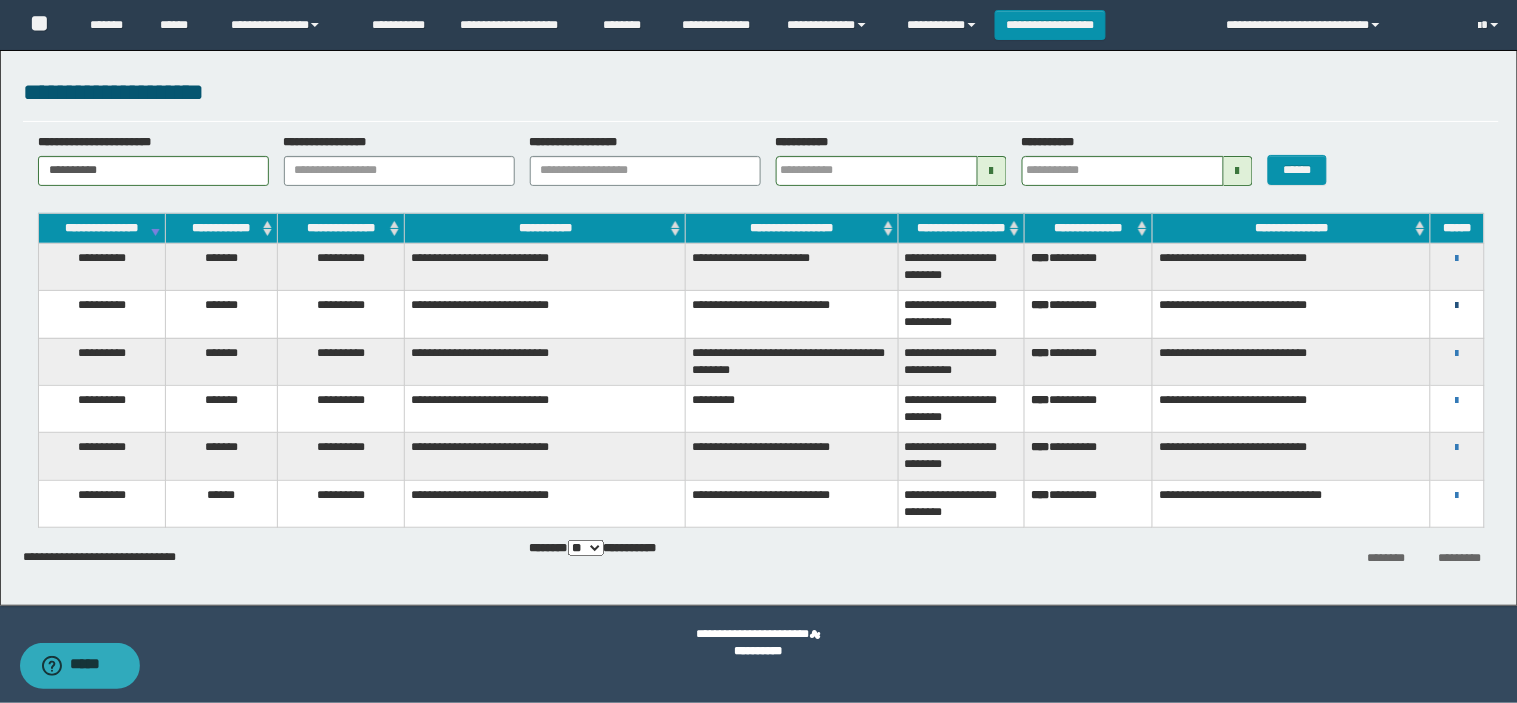 click at bounding box center [1457, 306] 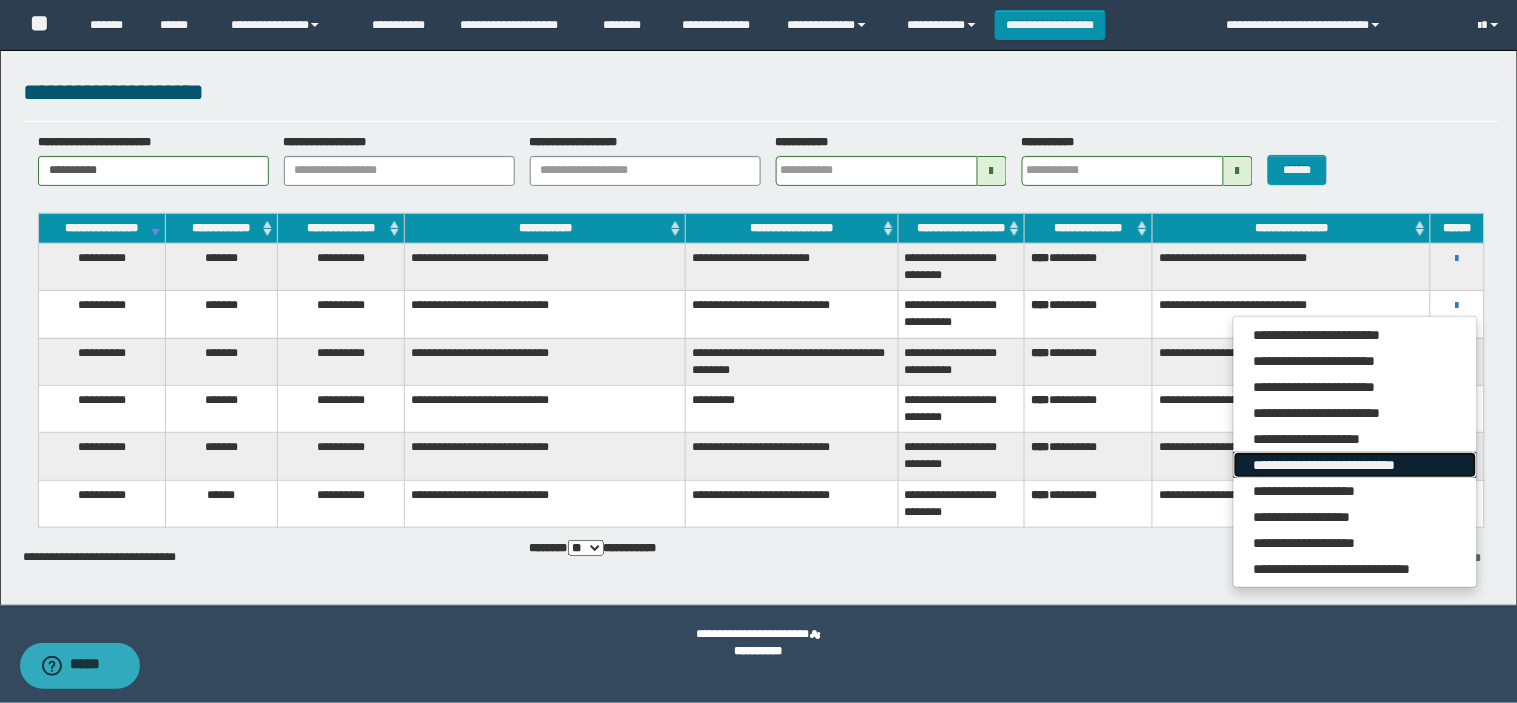 click on "**********" at bounding box center [1355, 465] 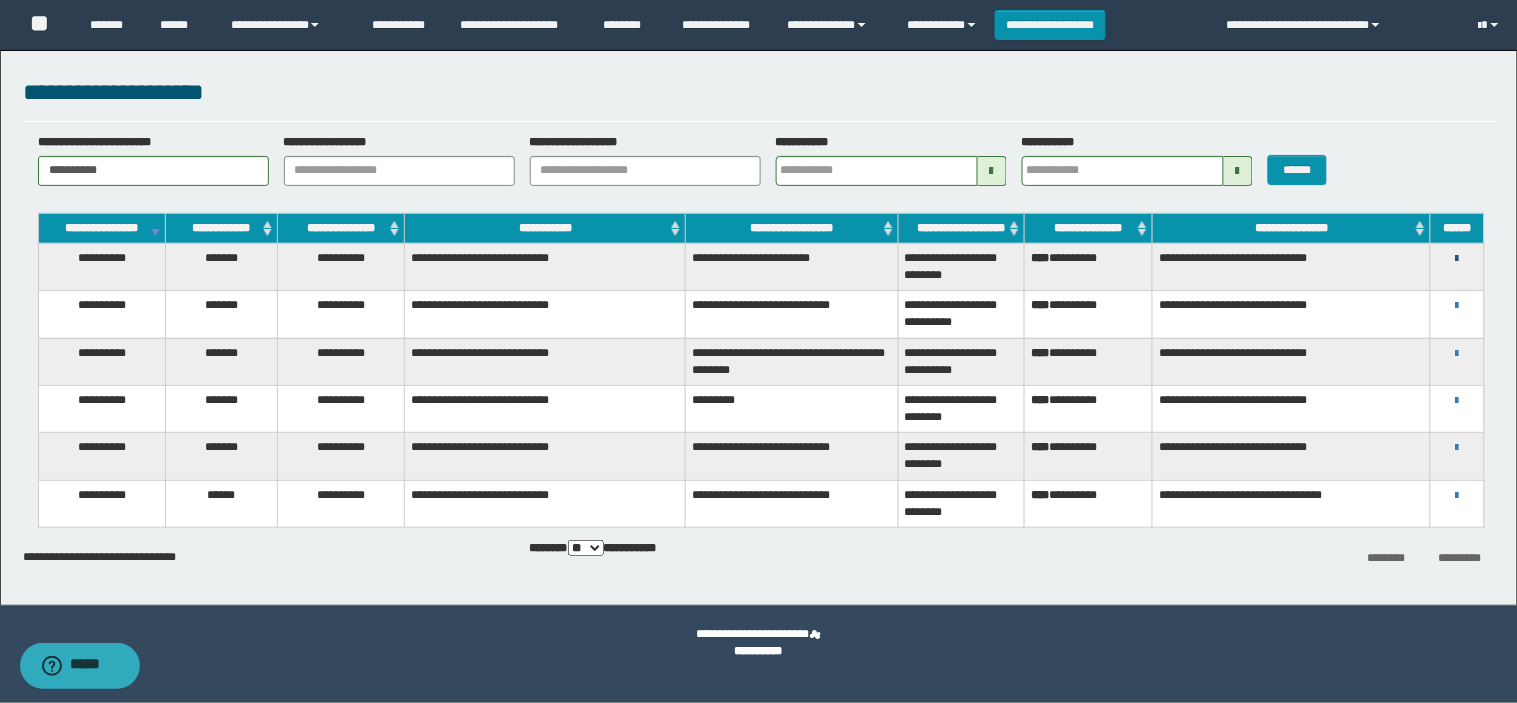 click at bounding box center (1457, 259) 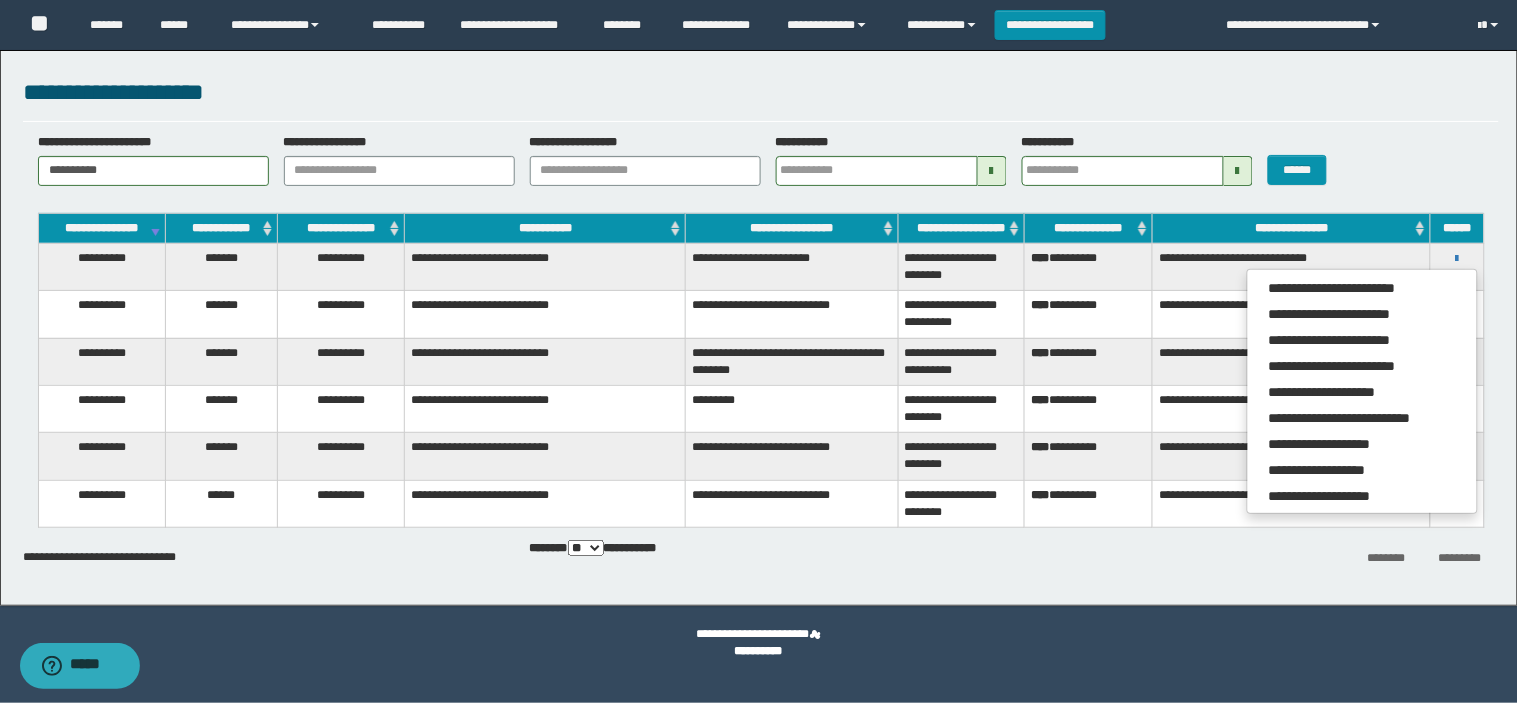click on "**********" at bounding box center [1089, 314] 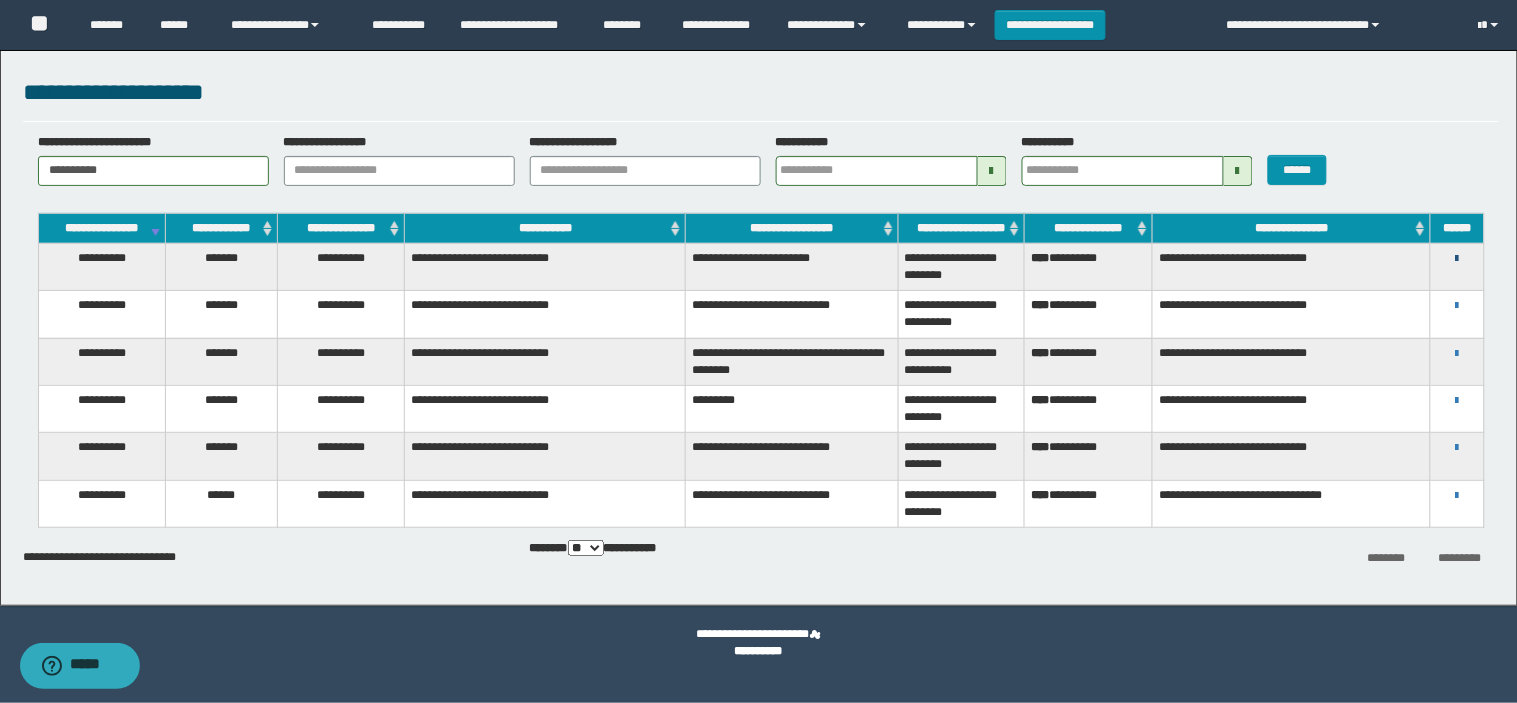 click at bounding box center [1457, 259] 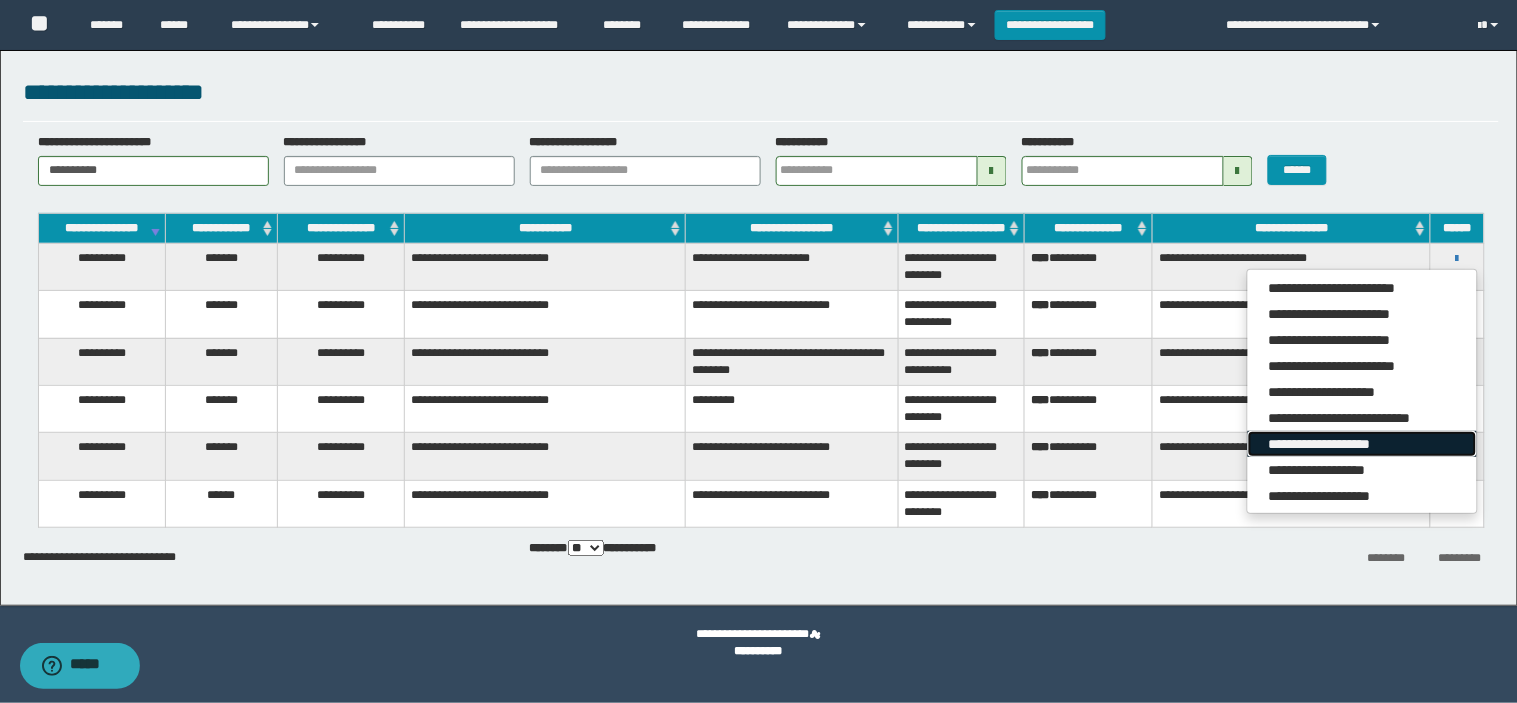 click on "**********" at bounding box center [1362, 444] 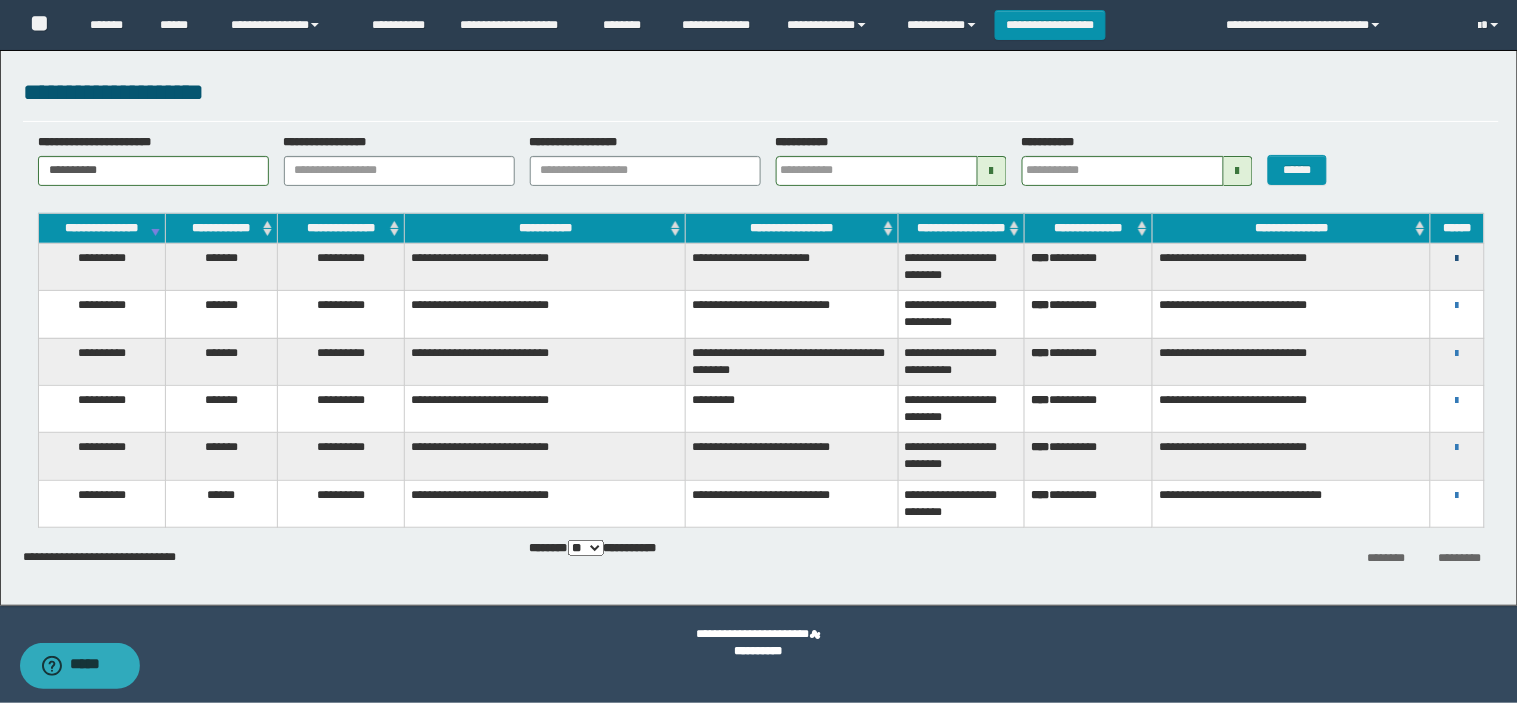 click at bounding box center [1457, 259] 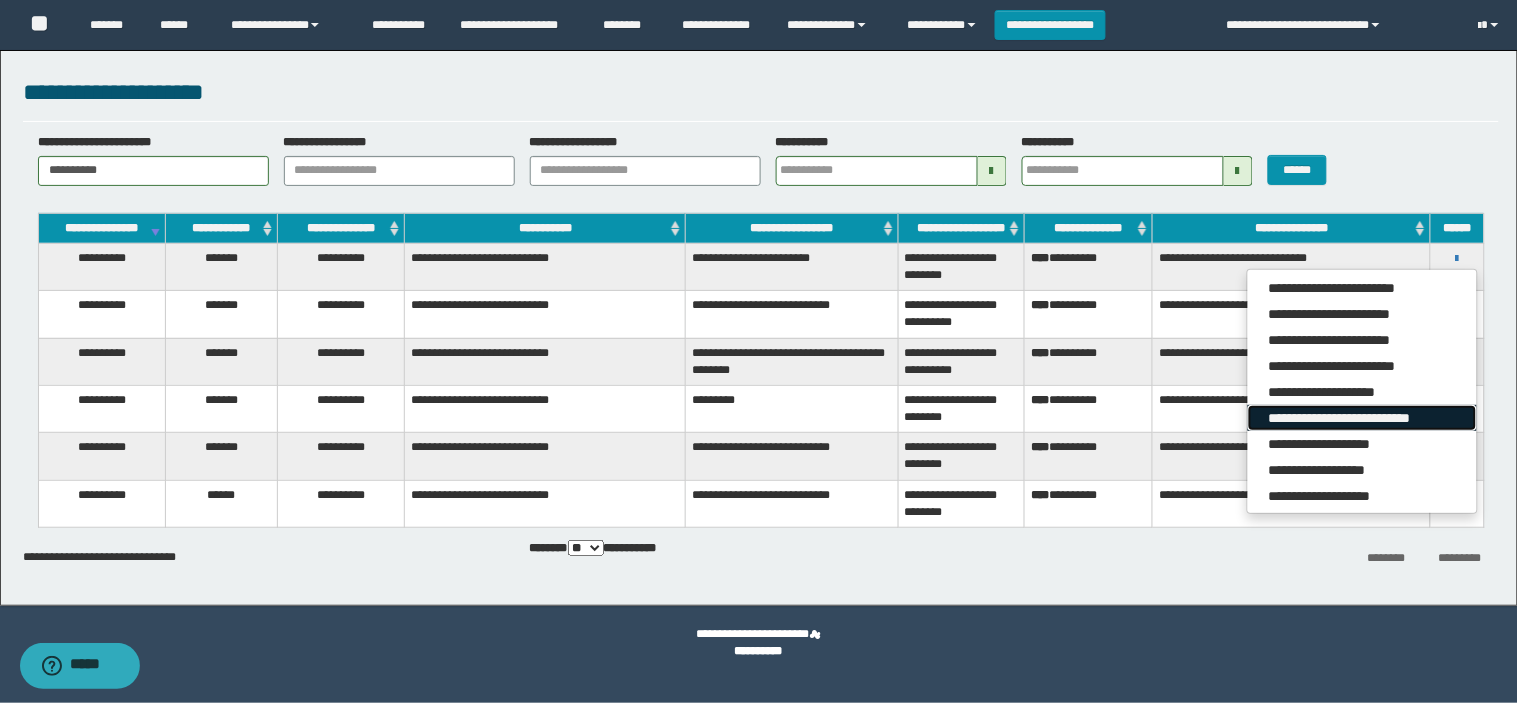 click on "**********" at bounding box center (1362, 418) 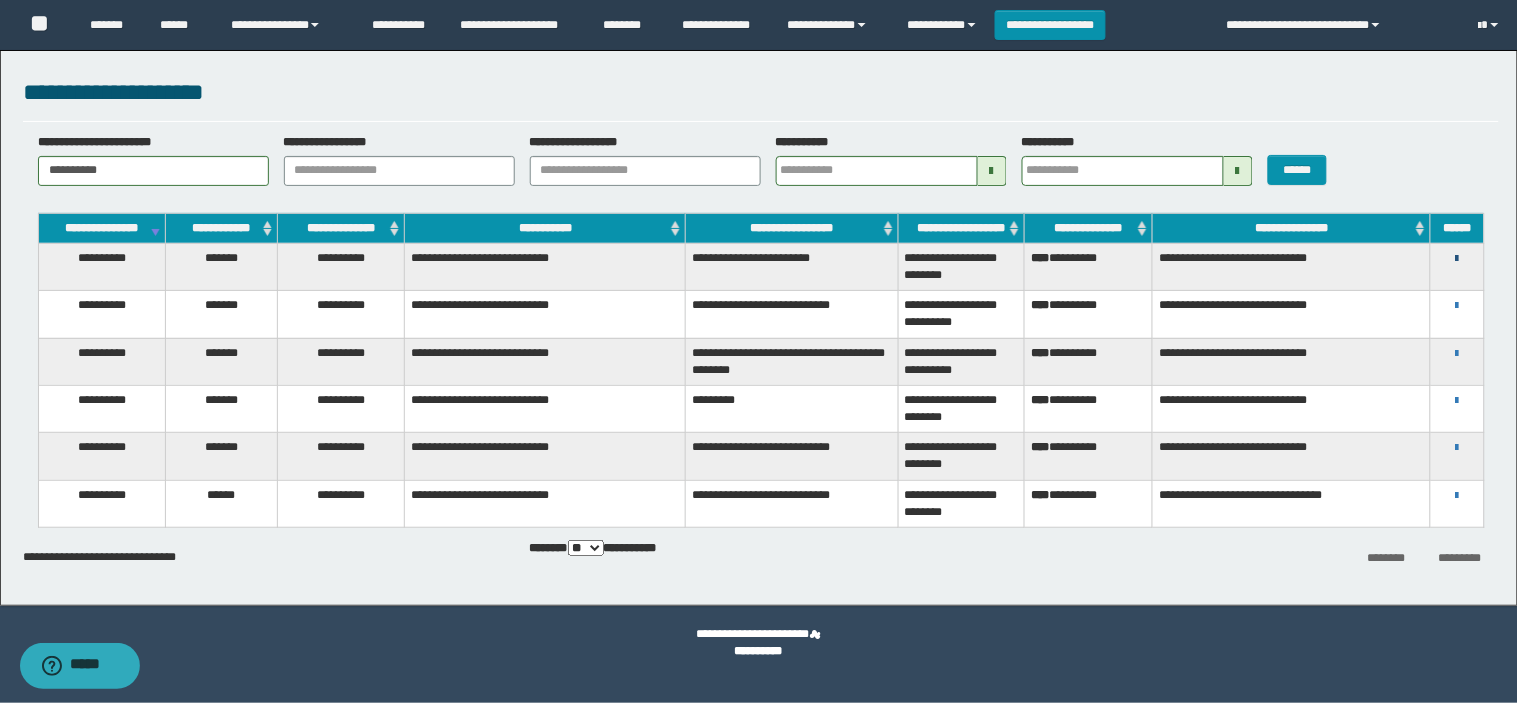click at bounding box center (1457, 259) 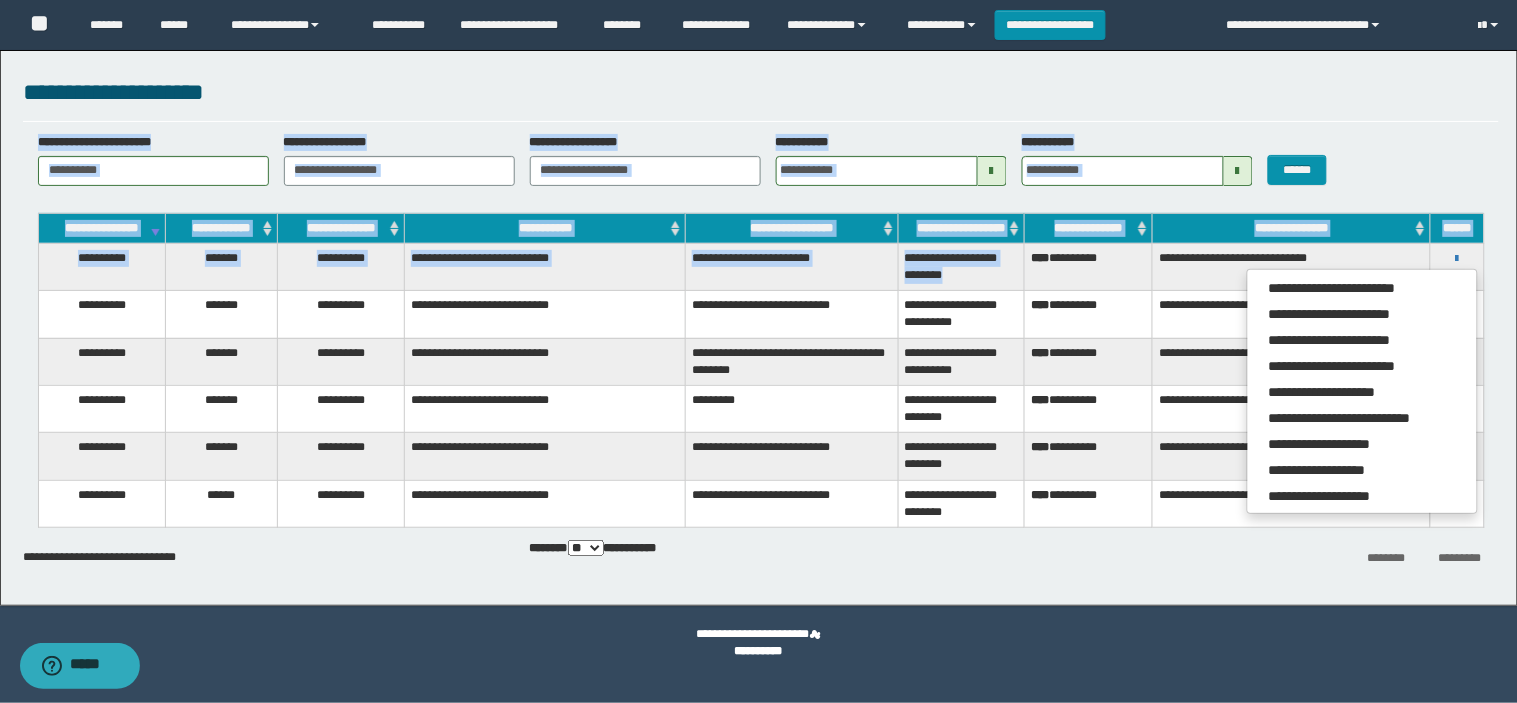 drag, startPoint x: 956, startPoint y: 275, endPoint x: 1307, endPoint y: -85, distance: 502.7932 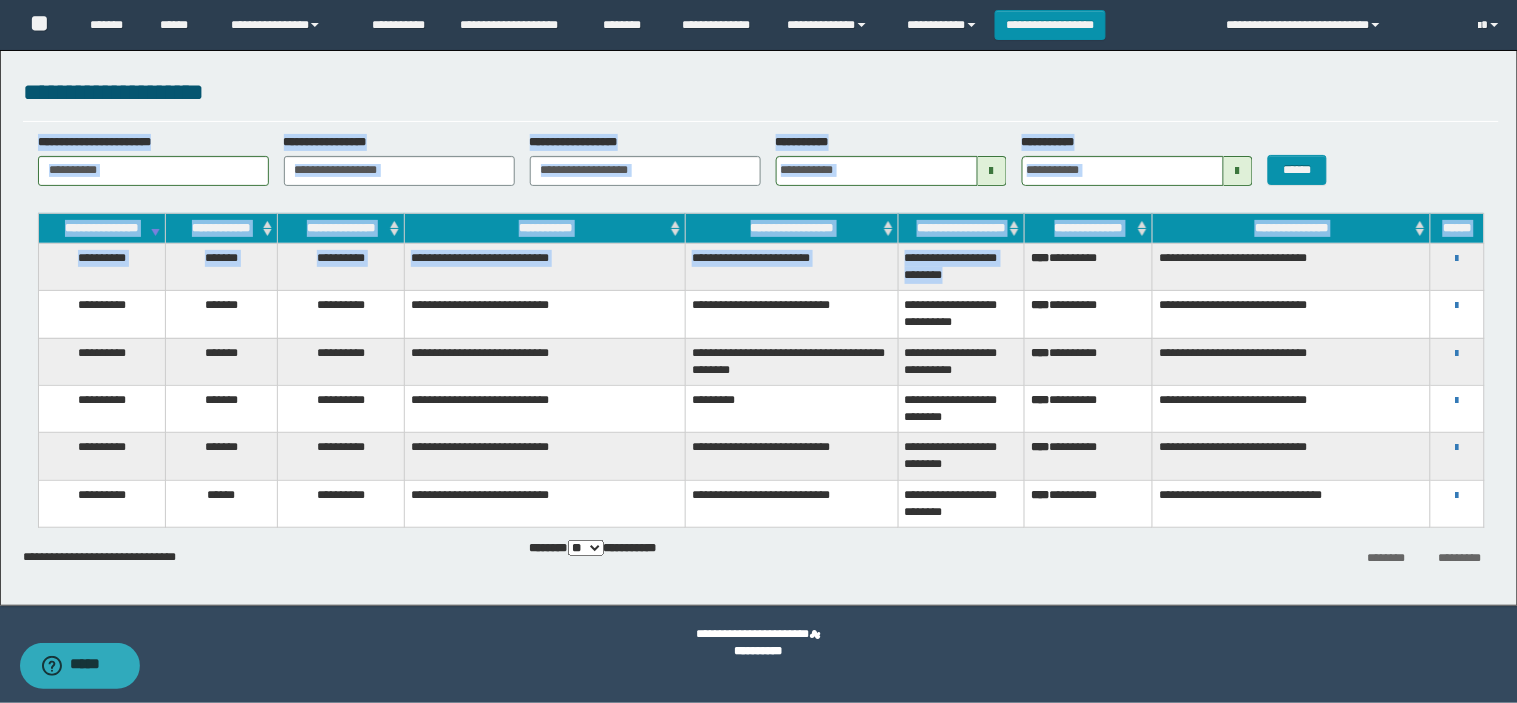 click on "**********" at bounding box center [792, 266] 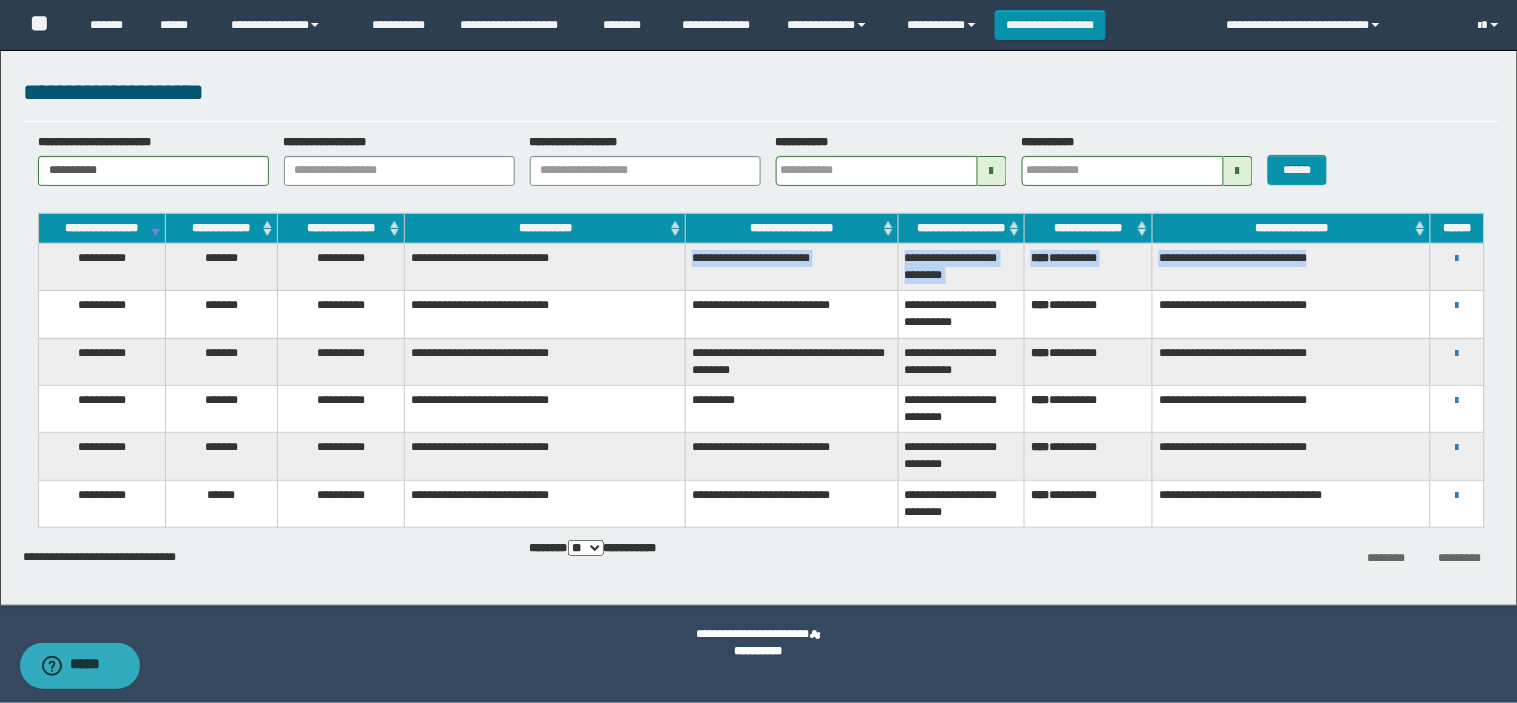 drag, startPoint x: 687, startPoint y: 255, endPoint x: 1370, endPoint y: 270, distance: 683.1647 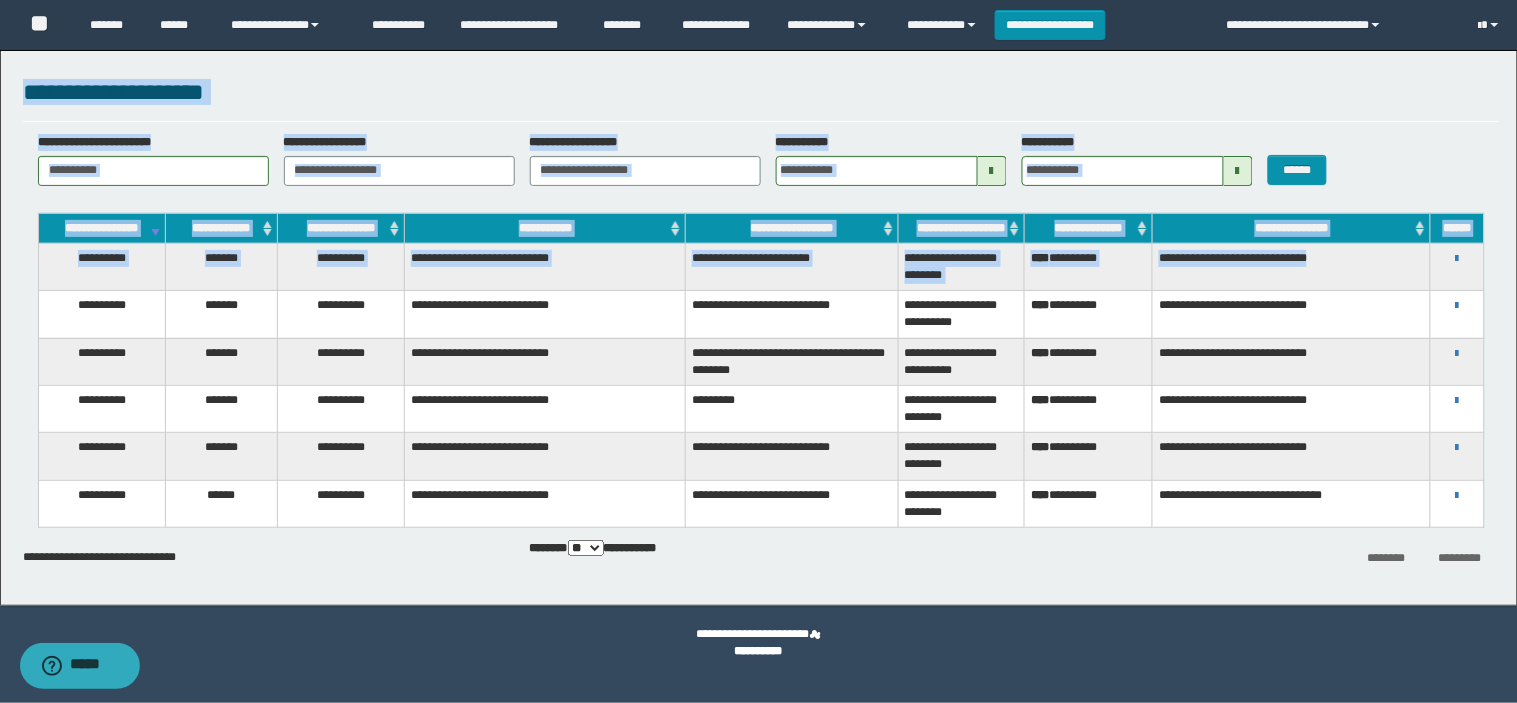 drag, startPoint x: 1475, startPoint y: 275, endPoint x: 3, endPoint y: 103, distance: 1482.0149 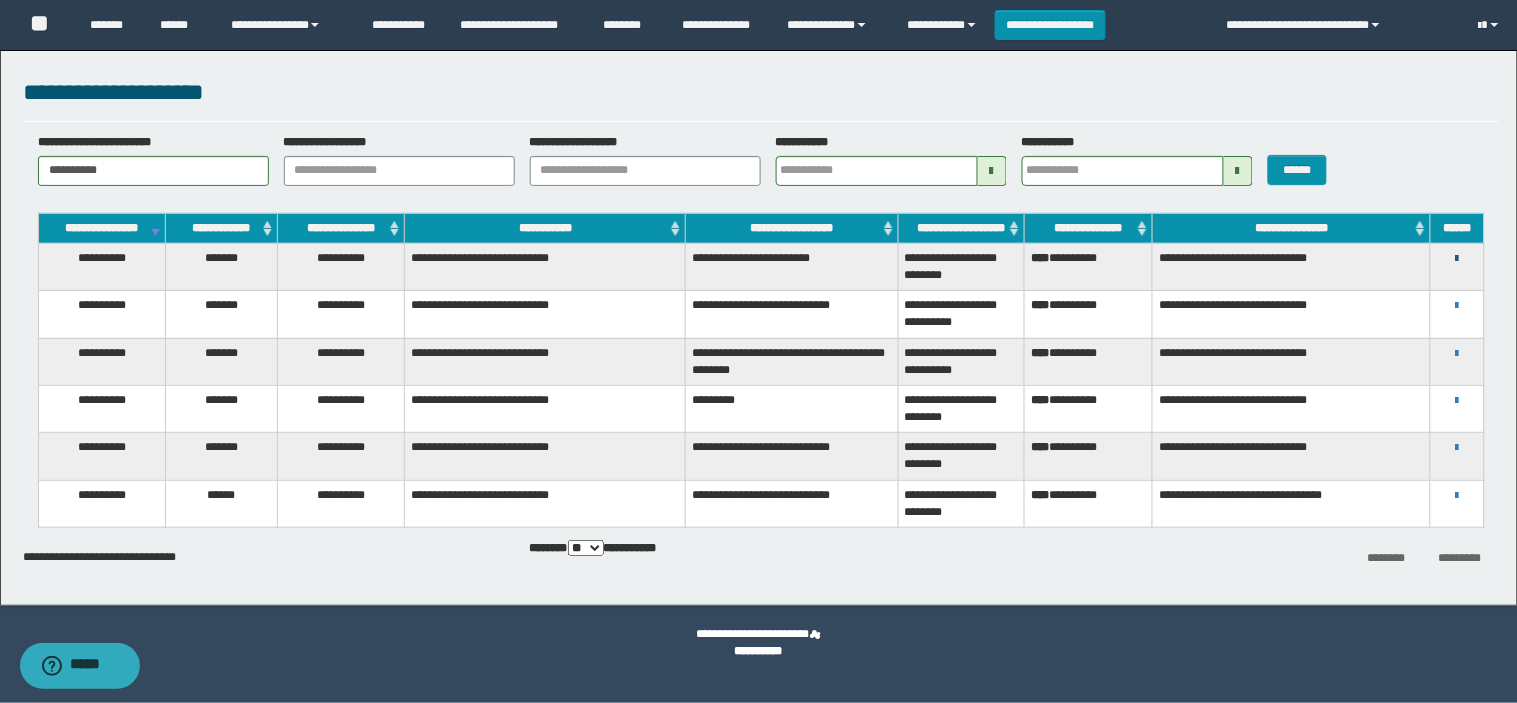 click at bounding box center [1457, 259] 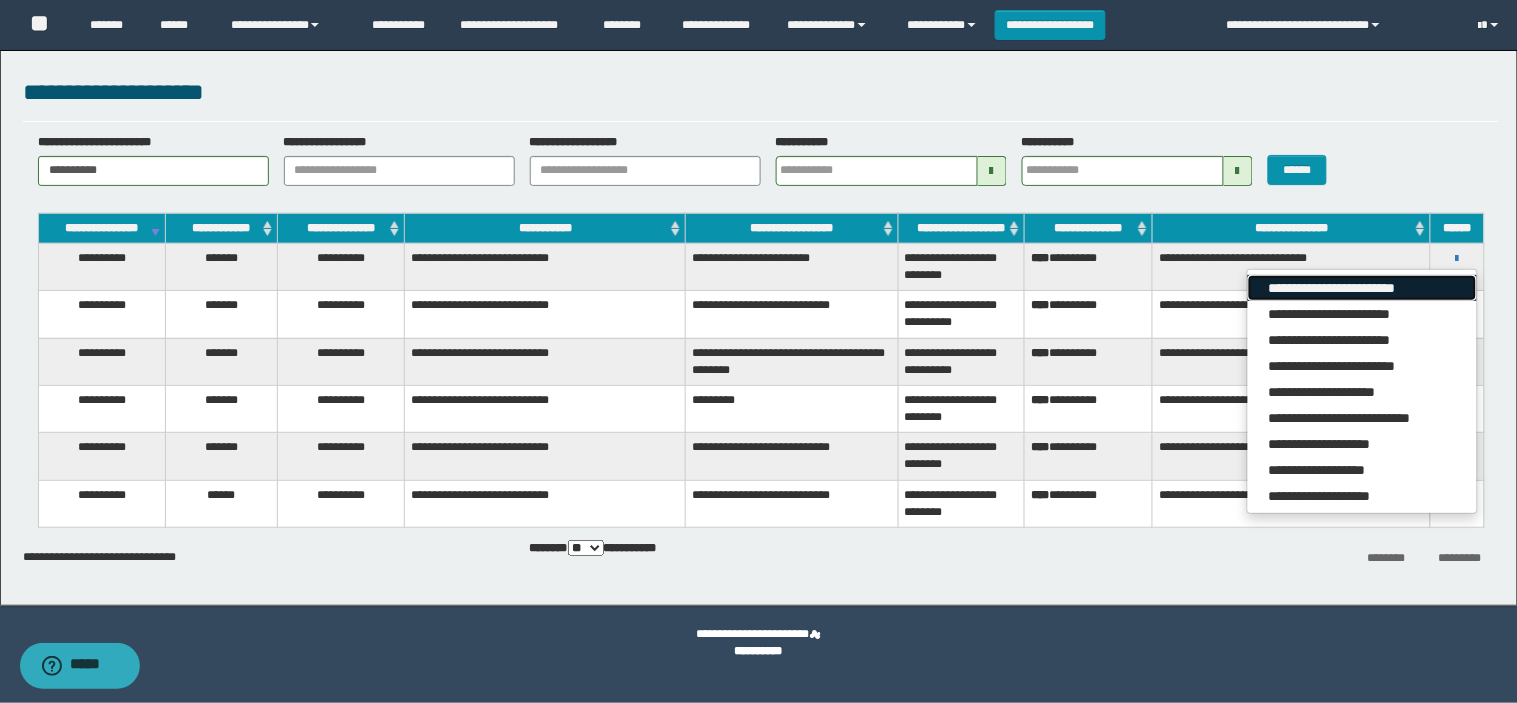 click on "**********" at bounding box center (1362, 288) 